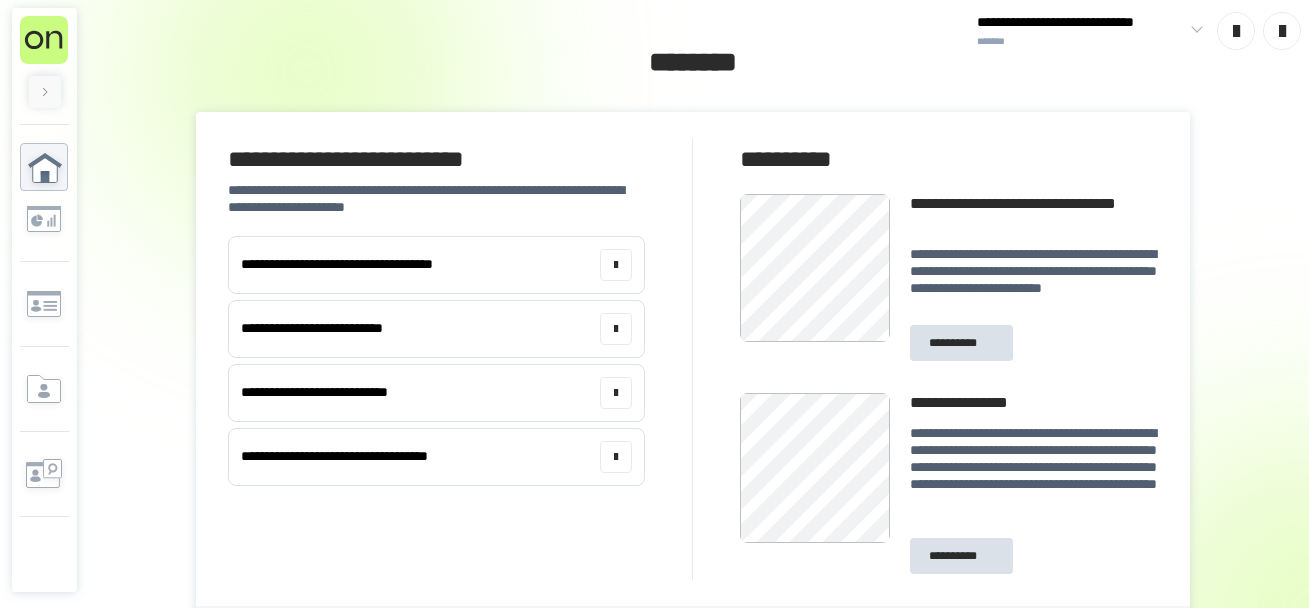 scroll, scrollTop: 0, scrollLeft: 0, axis: both 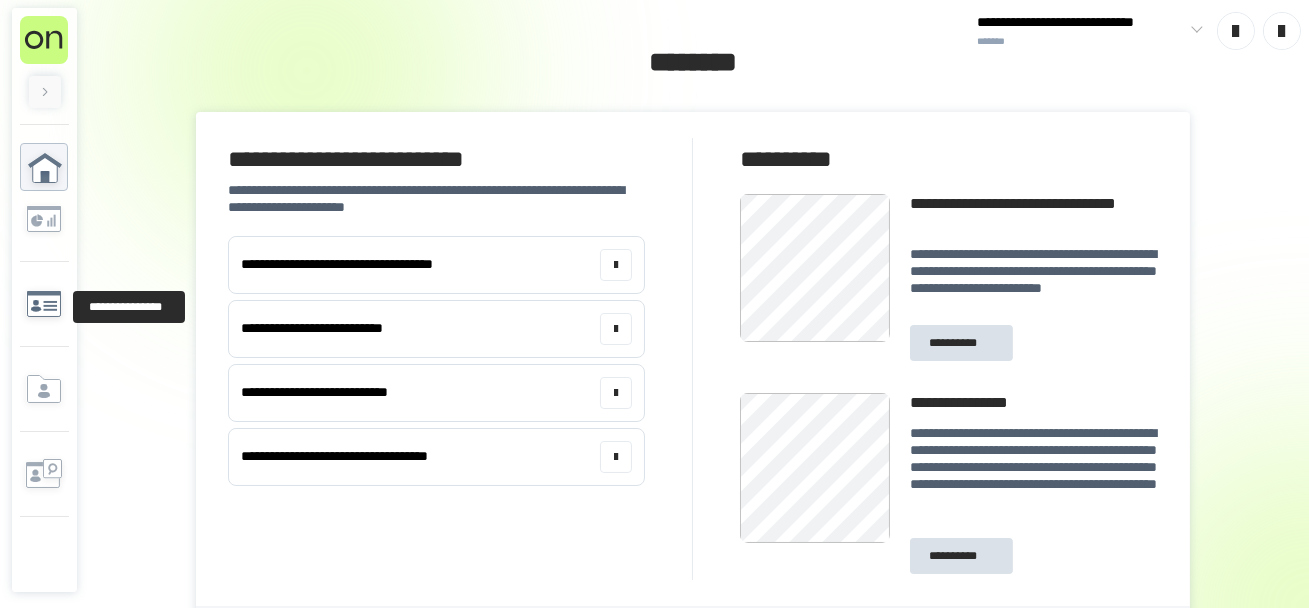 click 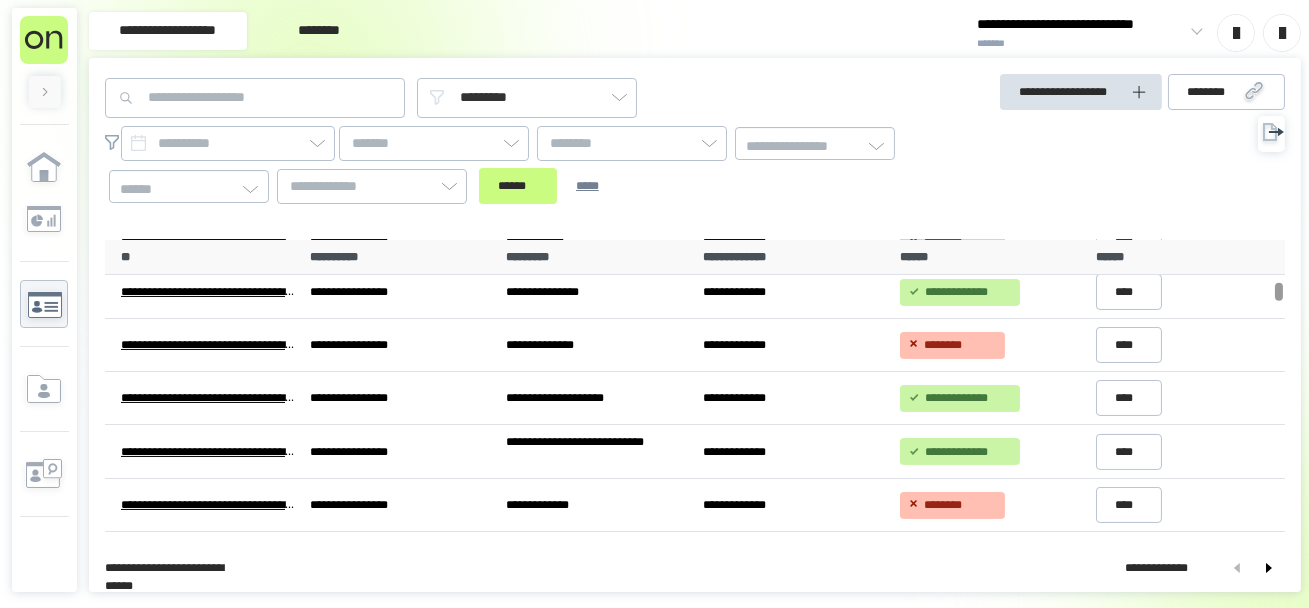 scroll, scrollTop: 733, scrollLeft: 0, axis: vertical 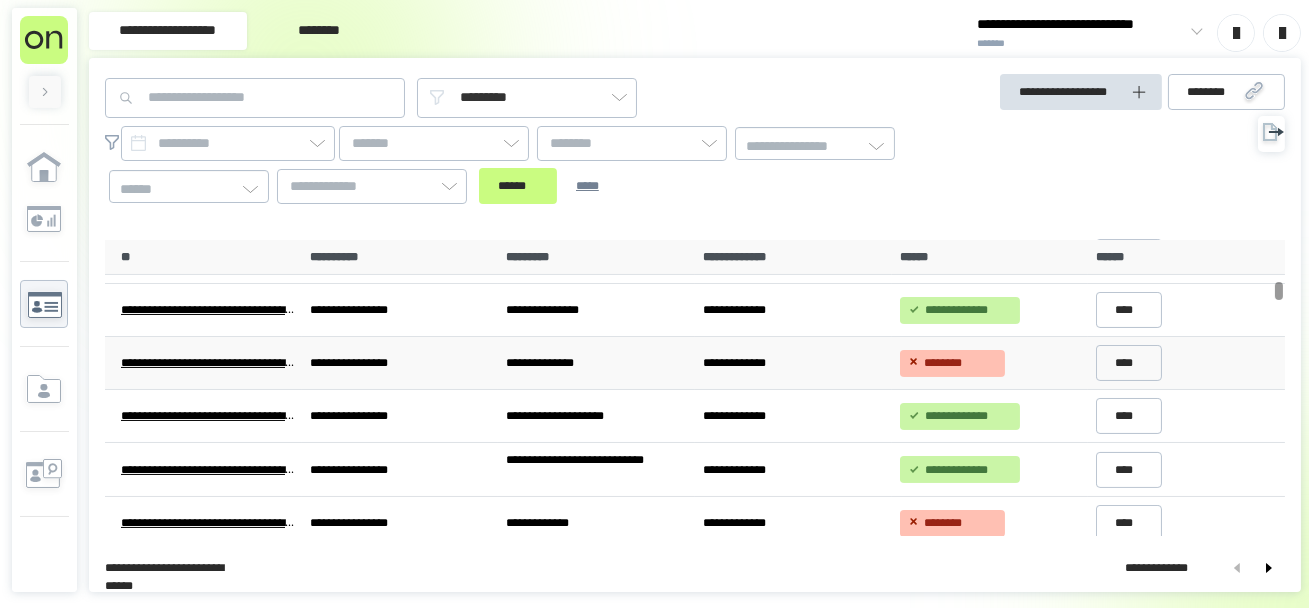 click on "**********" at bounding box center [596, 362] 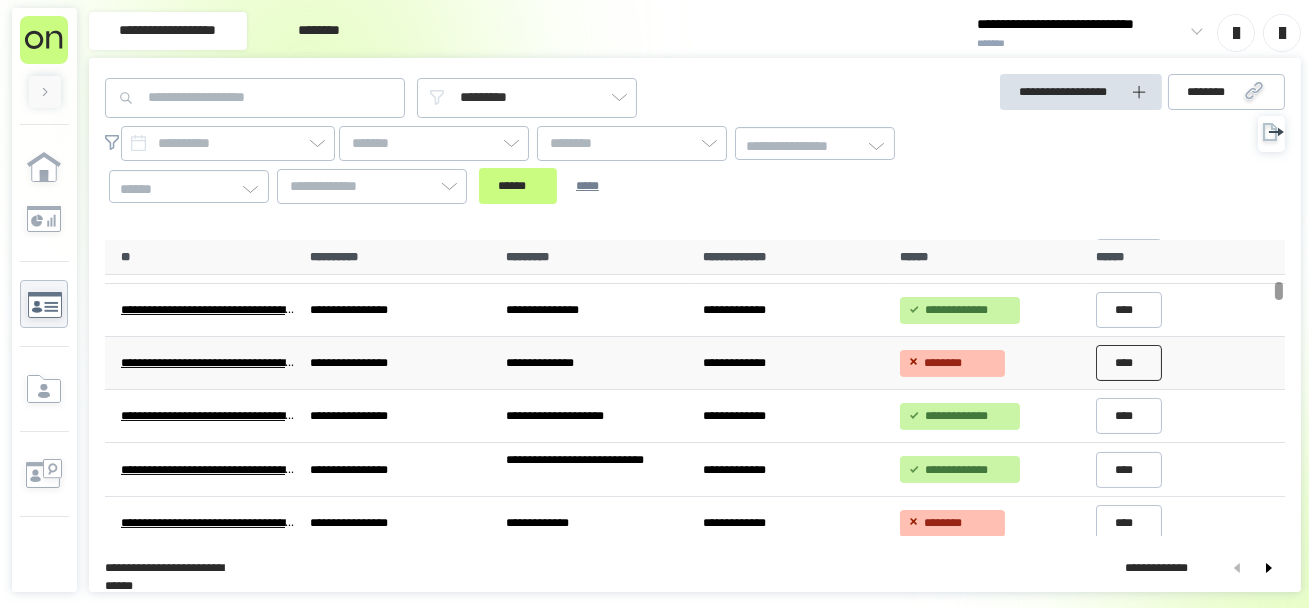 click on "****" at bounding box center (1129, 363) 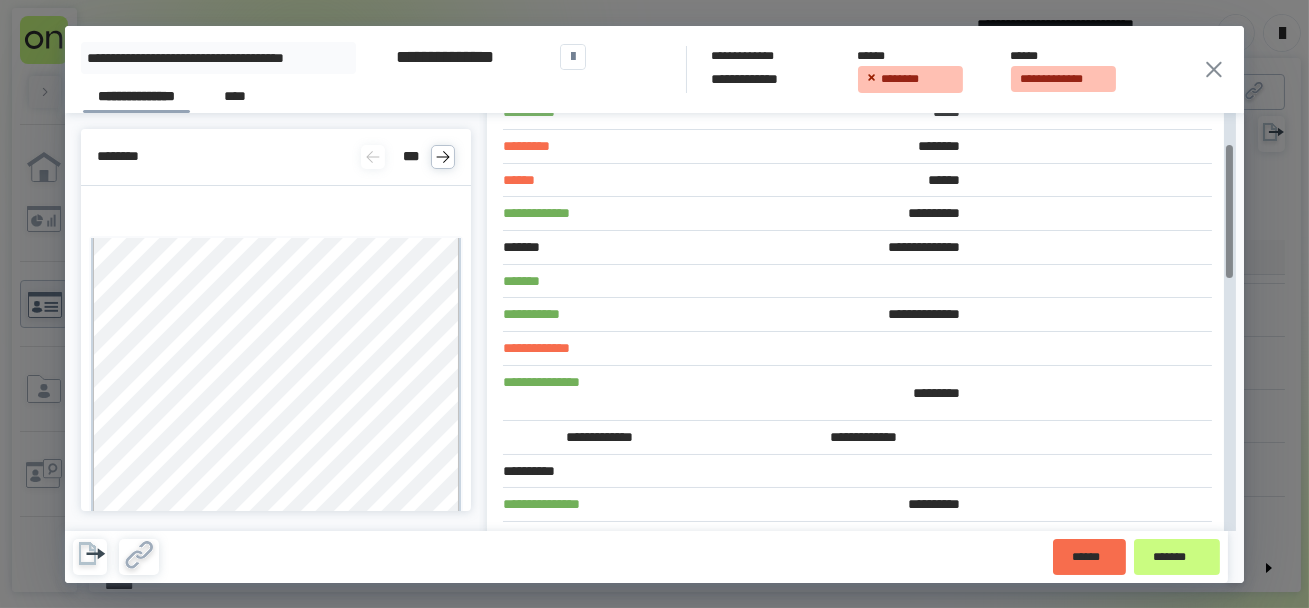 scroll, scrollTop: 145, scrollLeft: 0, axis: vertical 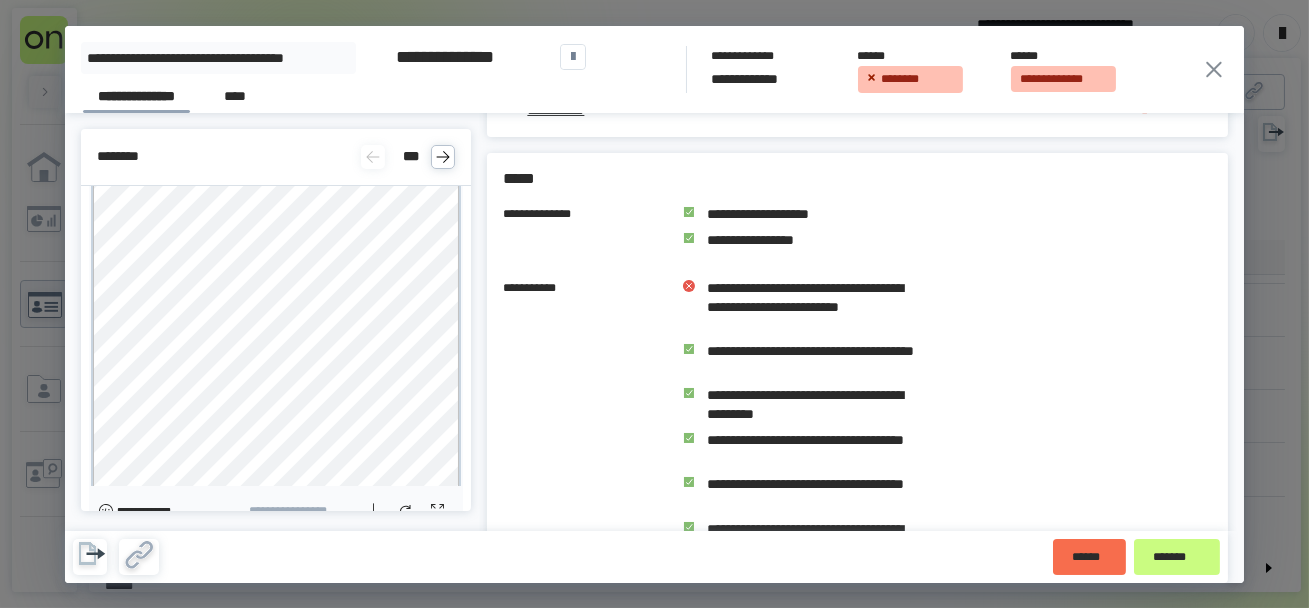 click 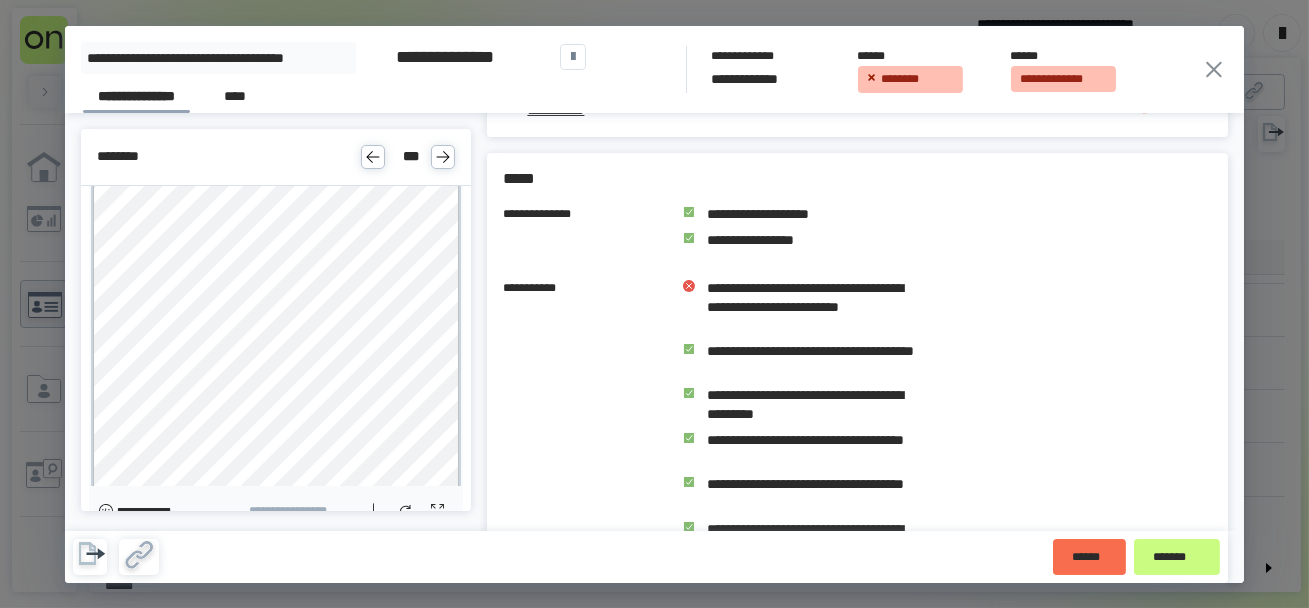 click 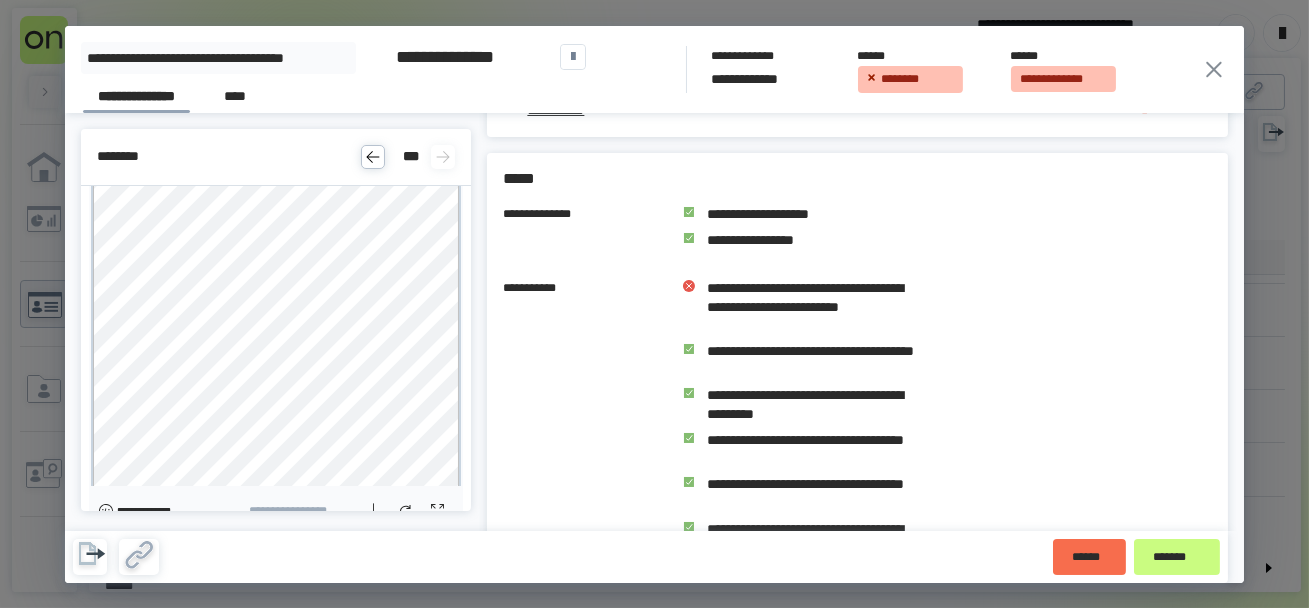 click 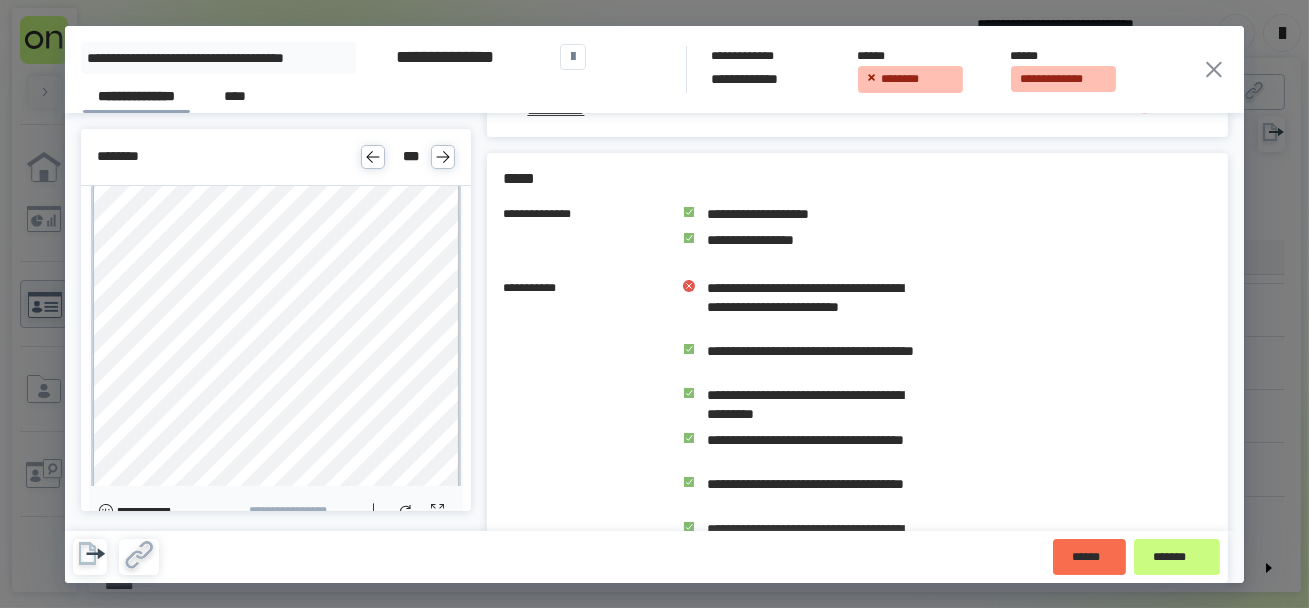 click 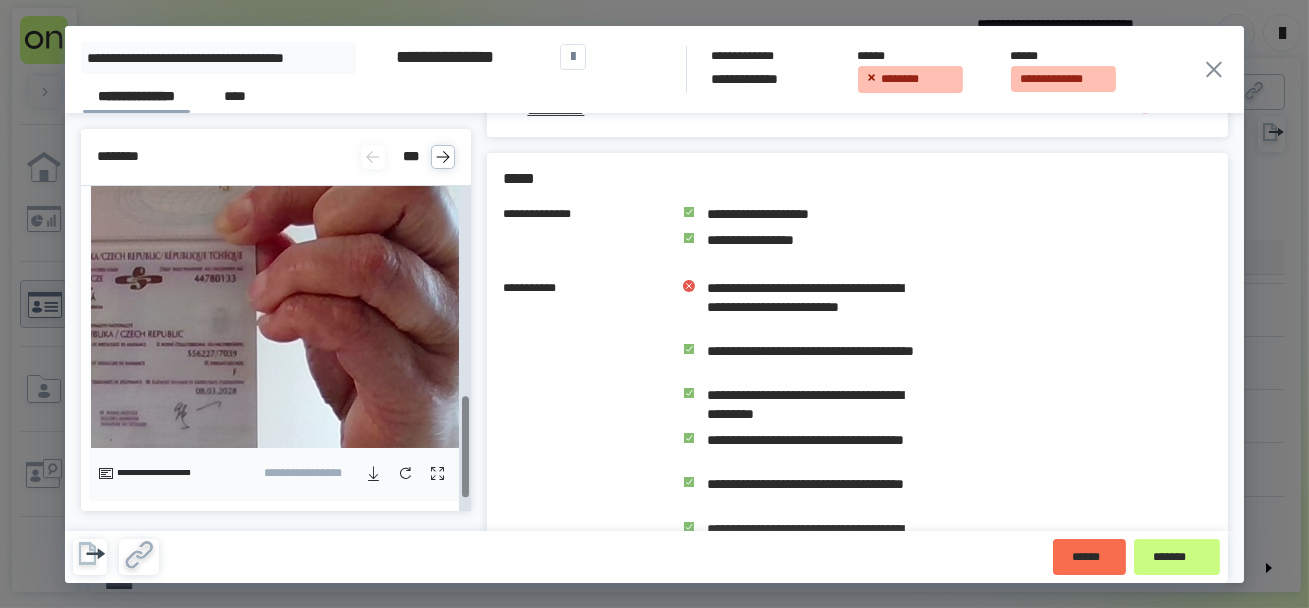scroll, scrollTop: 710, scrollLeft: 0, axis: vertical 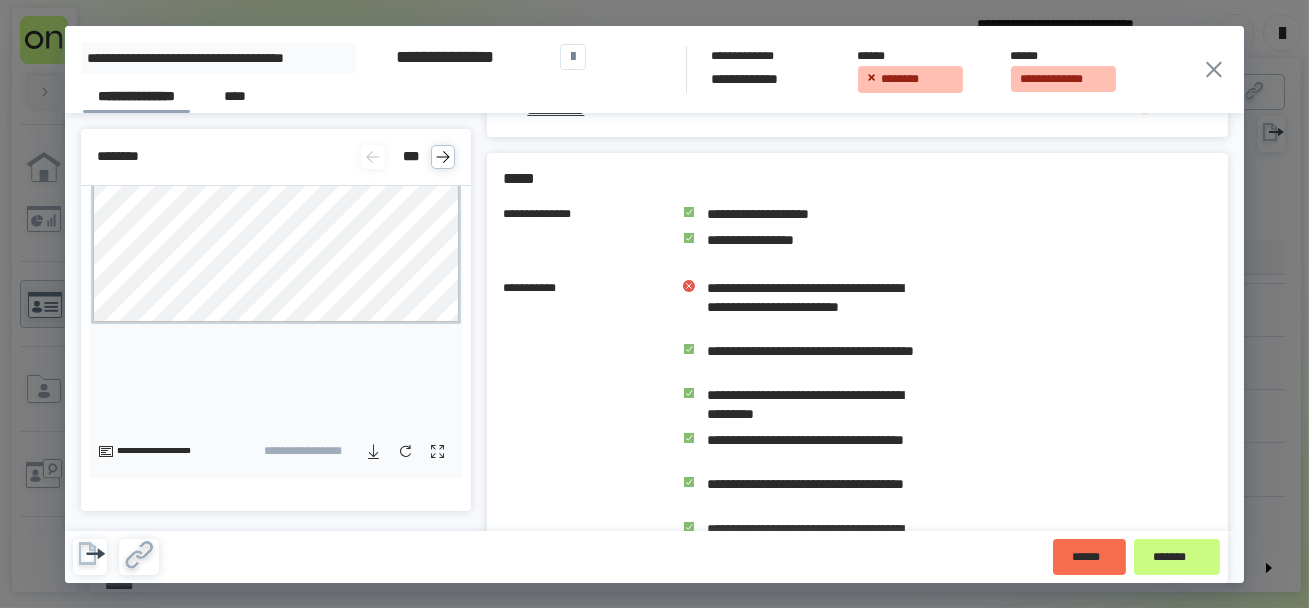 click 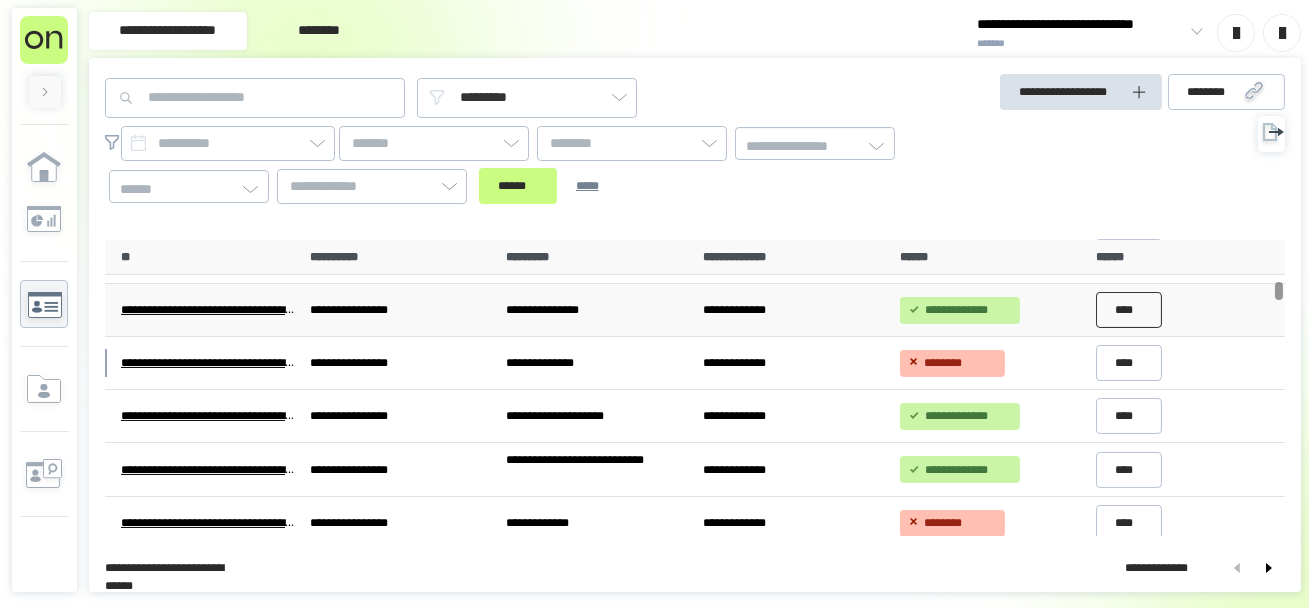 click on "****" at bounding box center (1129, 310) 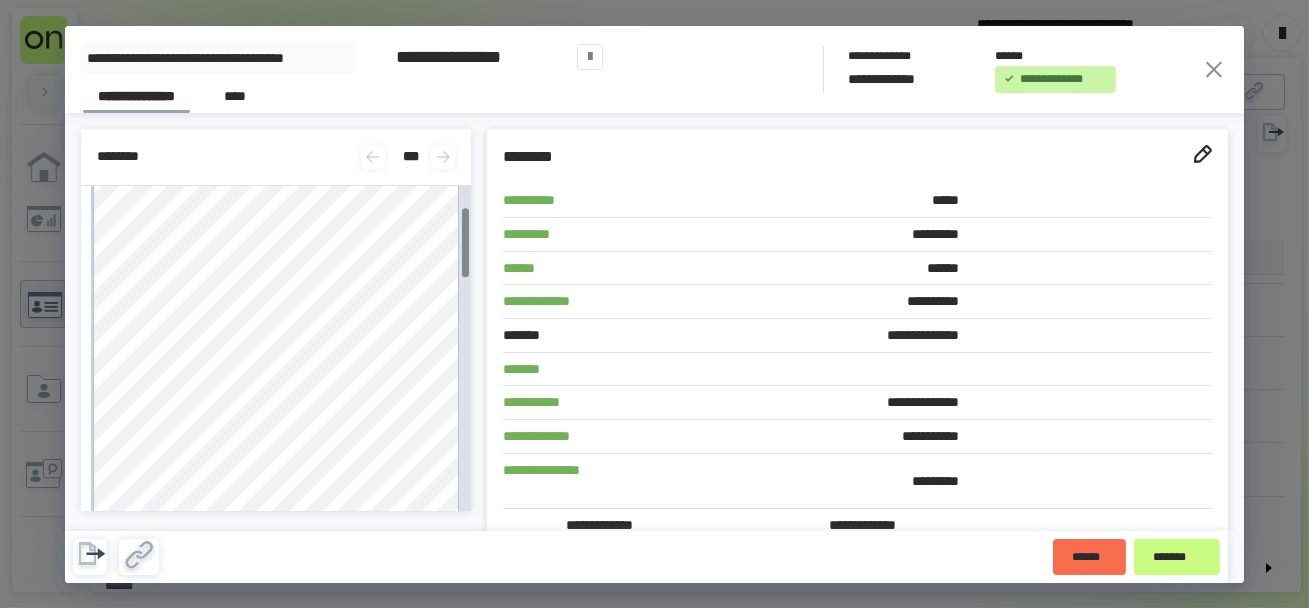scroll, scrollTop: 138, scrollLeft: 0, axis: vertical 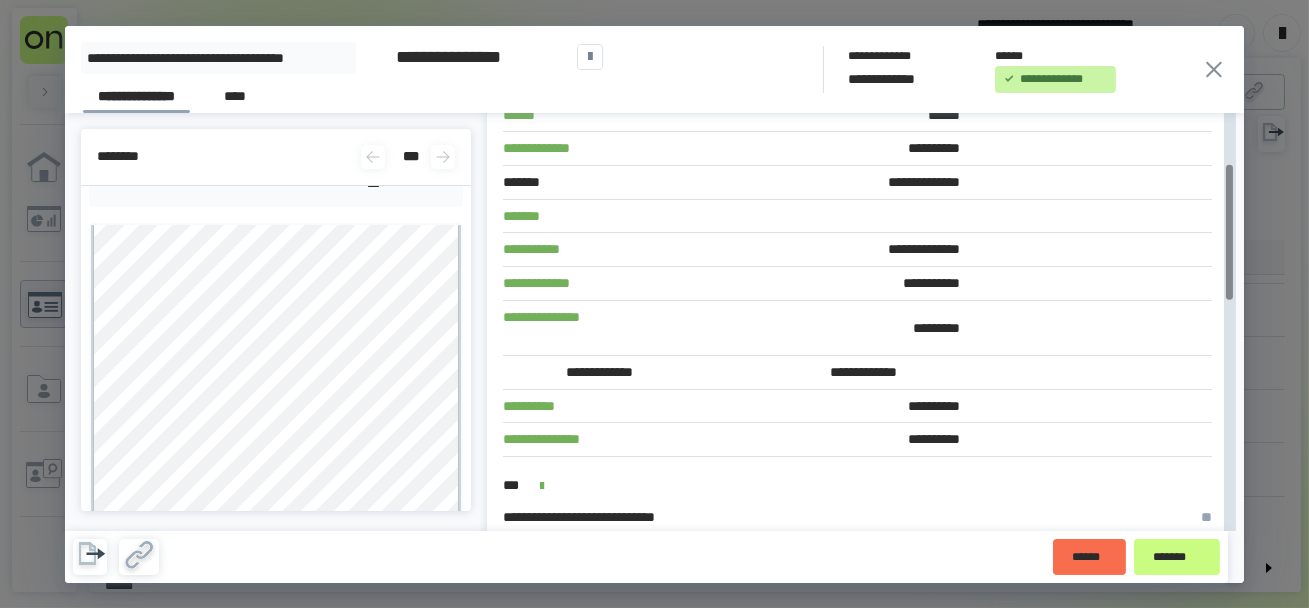 click 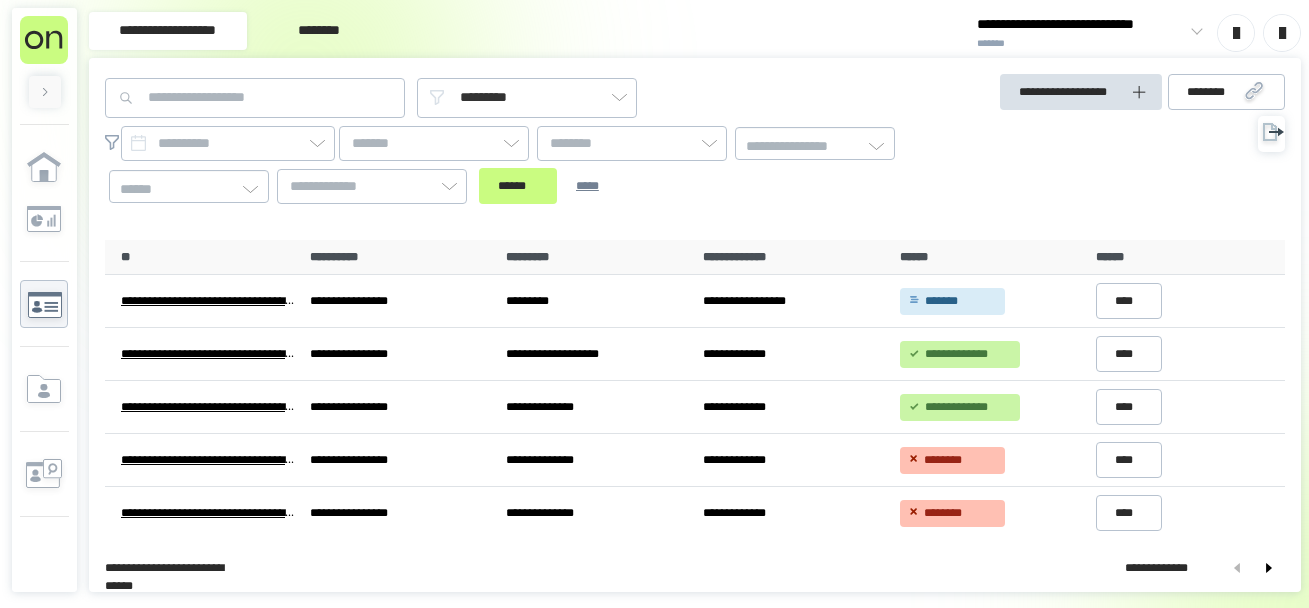 scroll, scrollTop: 0, scrollLeft: 0, axis: both 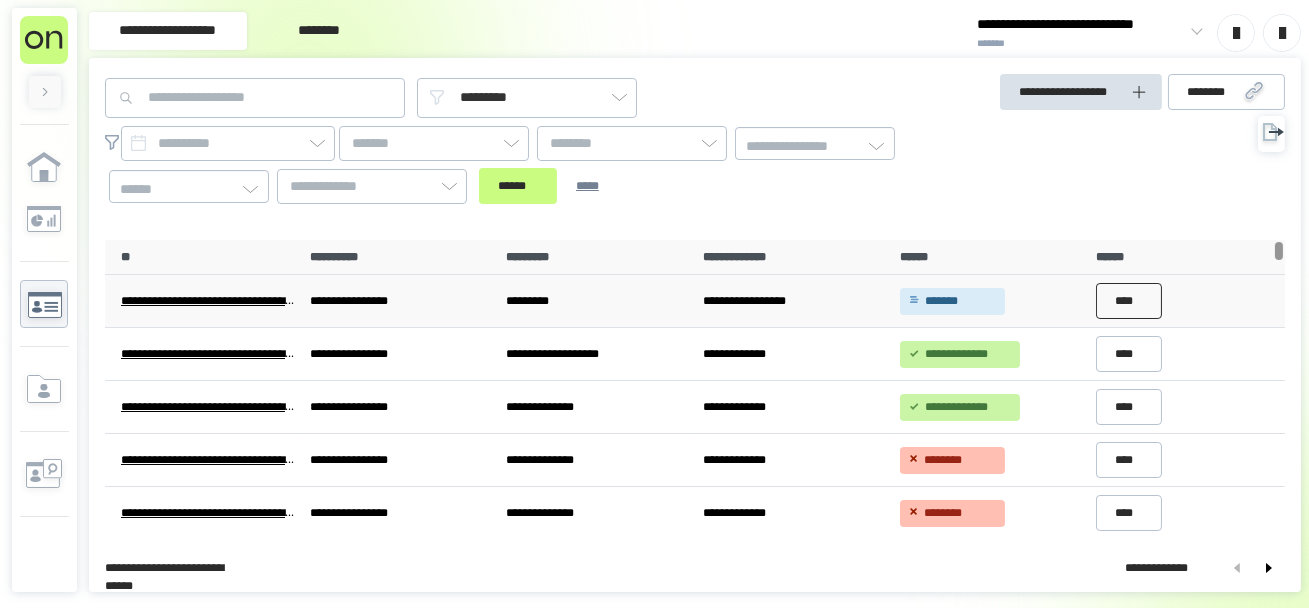 click on "****" at bounding box center (1129, 301) 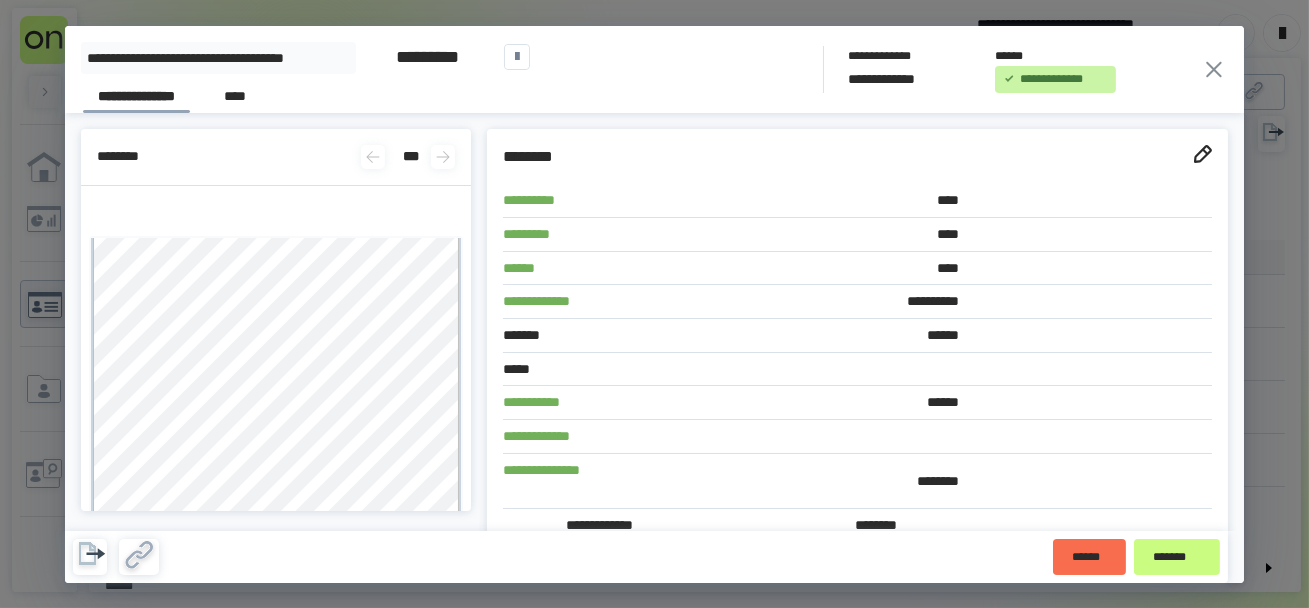 click on "**********" at bounding box center [654, 69] 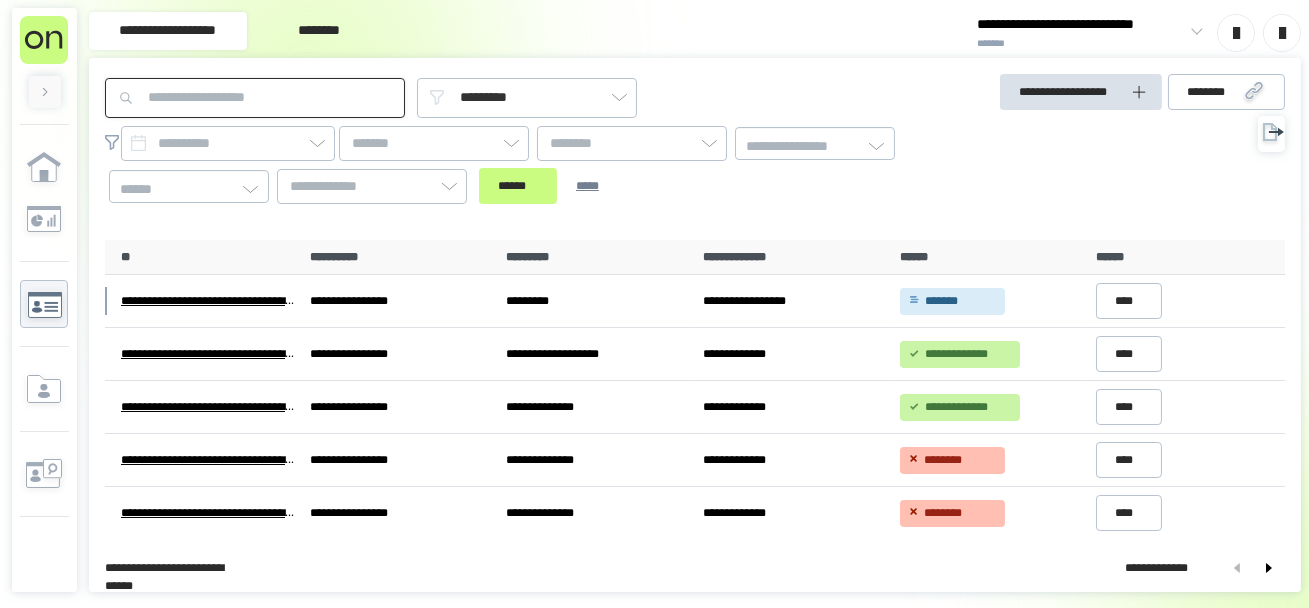click at bounding box center [255, 98] 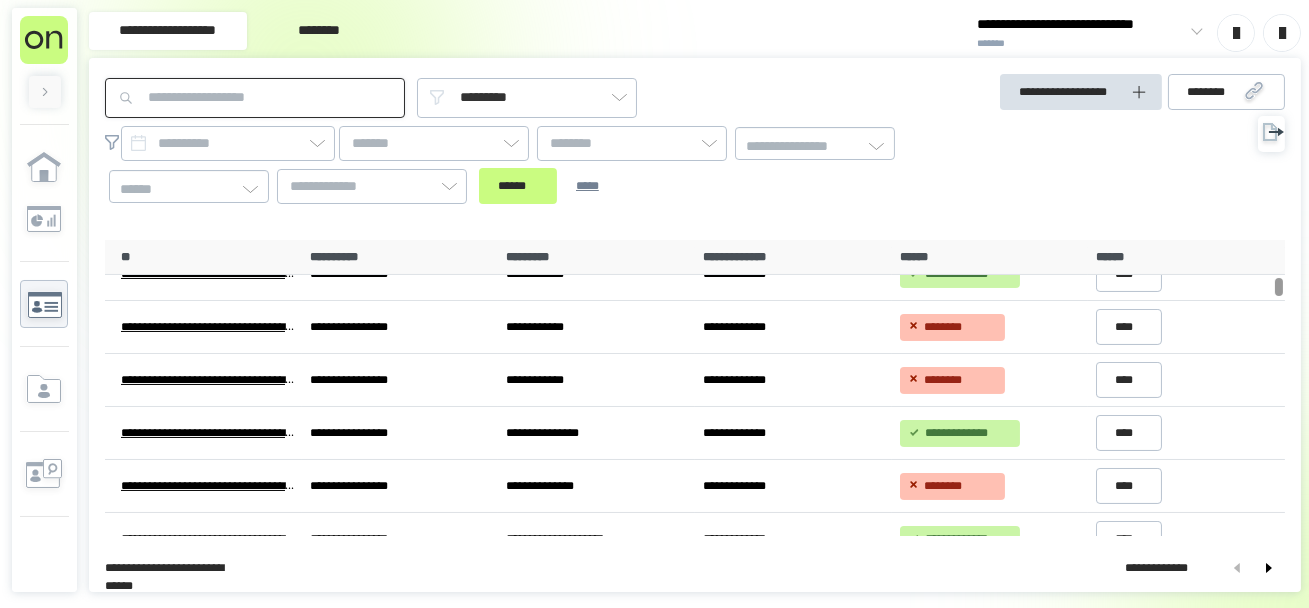 scroll, scrollTop: 679, scrollLeft: 0, axis: vertical 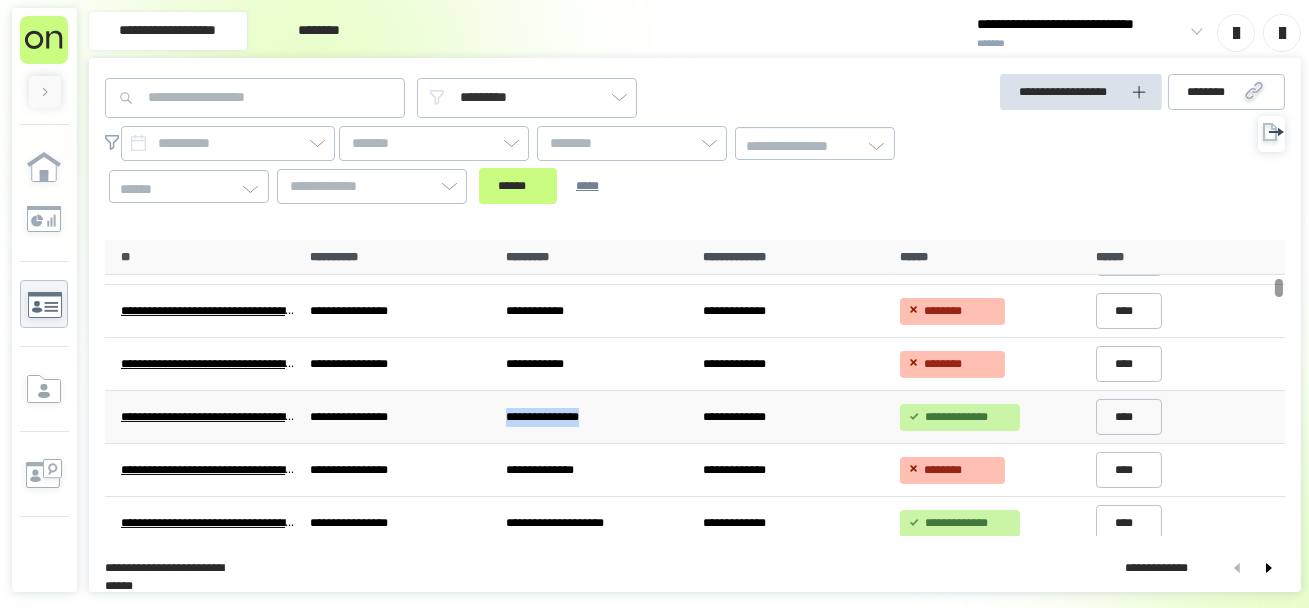 drag, startPoint x: 500, startPoint y: 417, endPoint x: 624, endPoint y: 416, distance: 124.004036 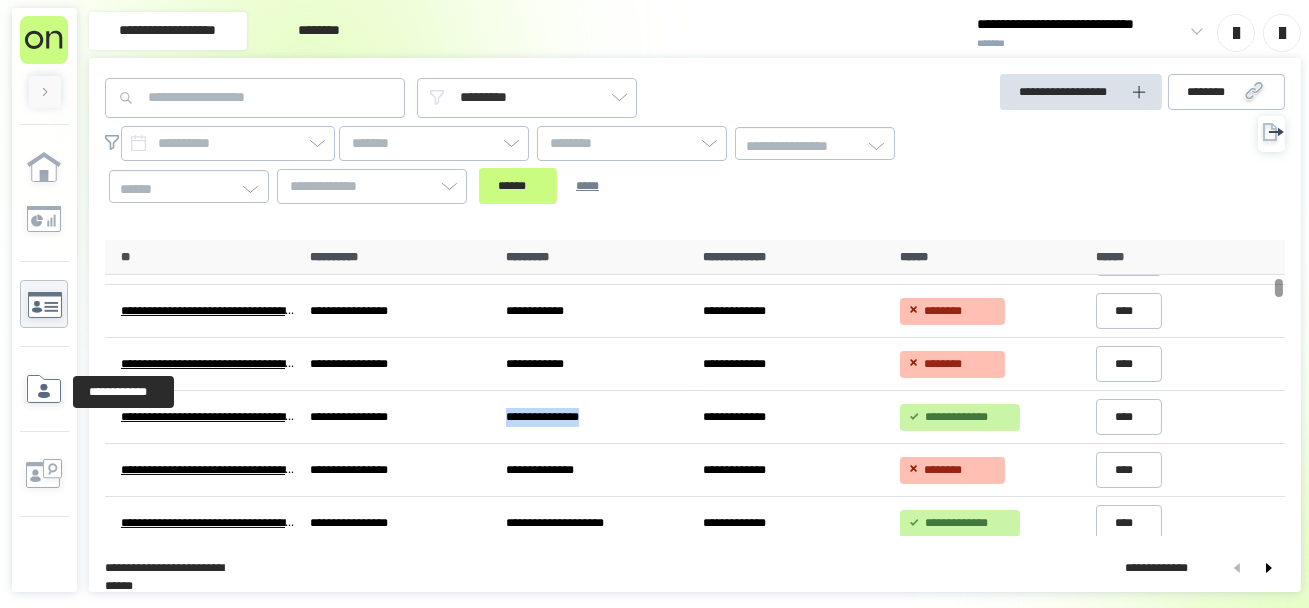 click 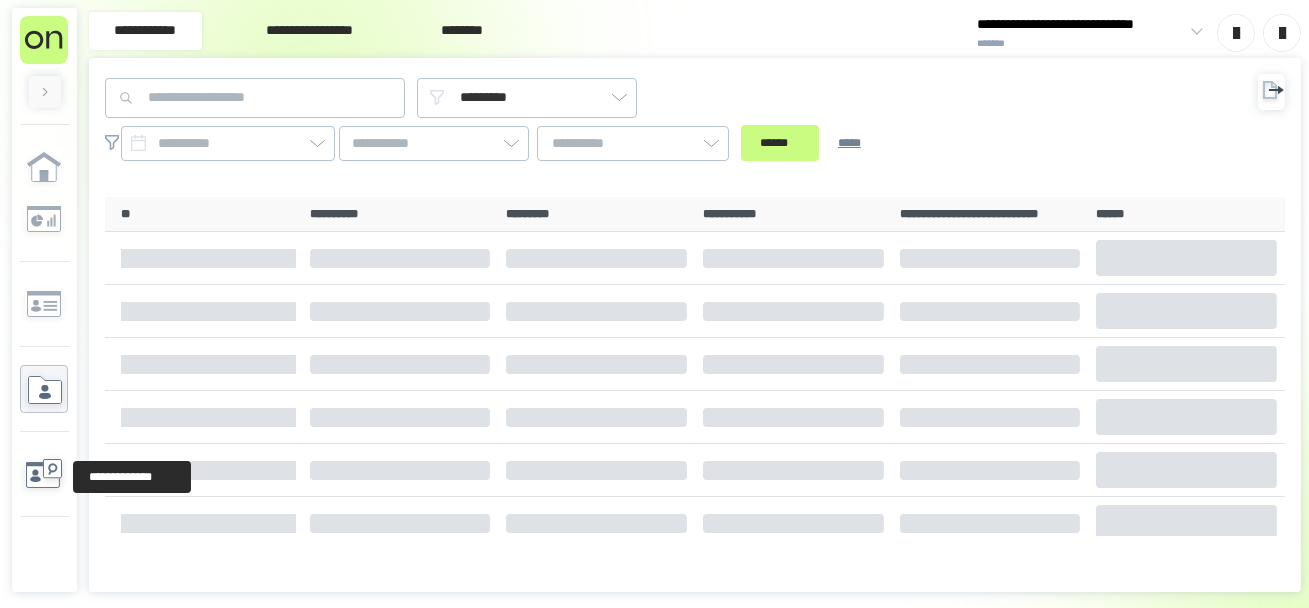 click 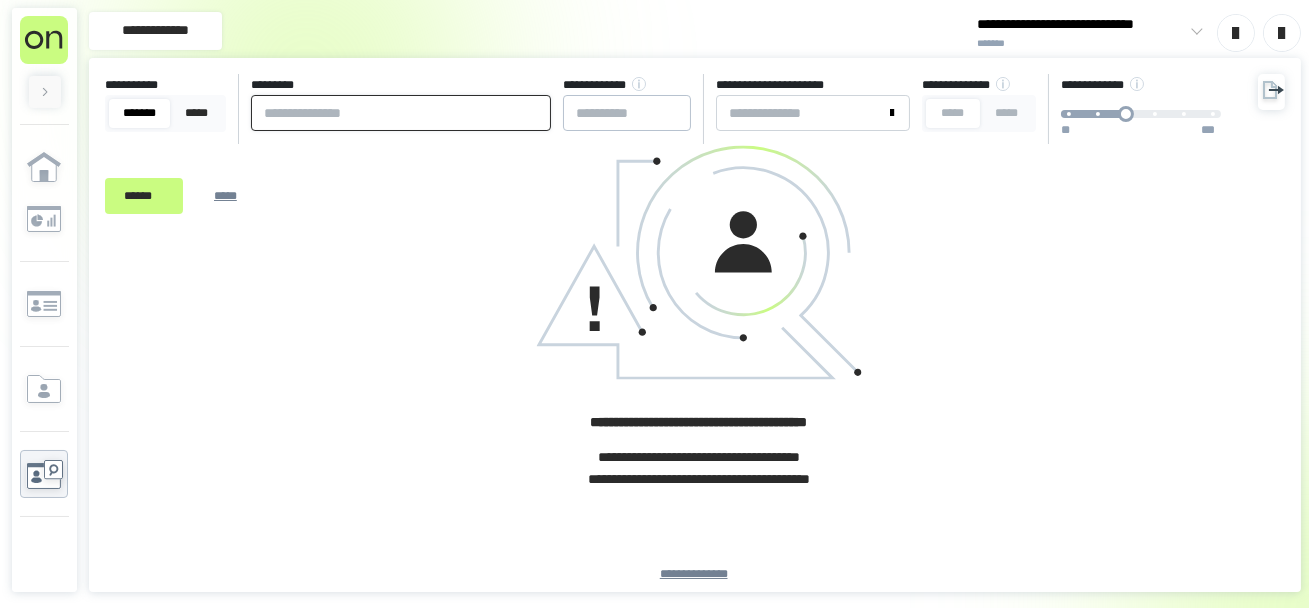 click at bounding box center (401, 113) 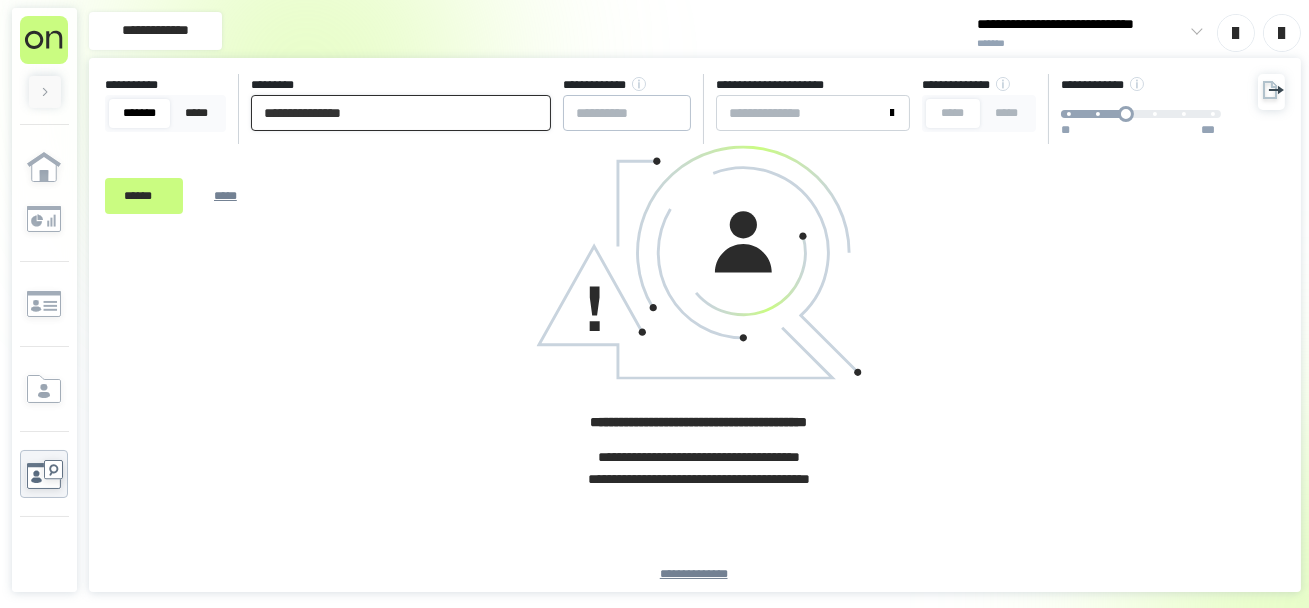 click on "******" at bounding box center (144, 196) 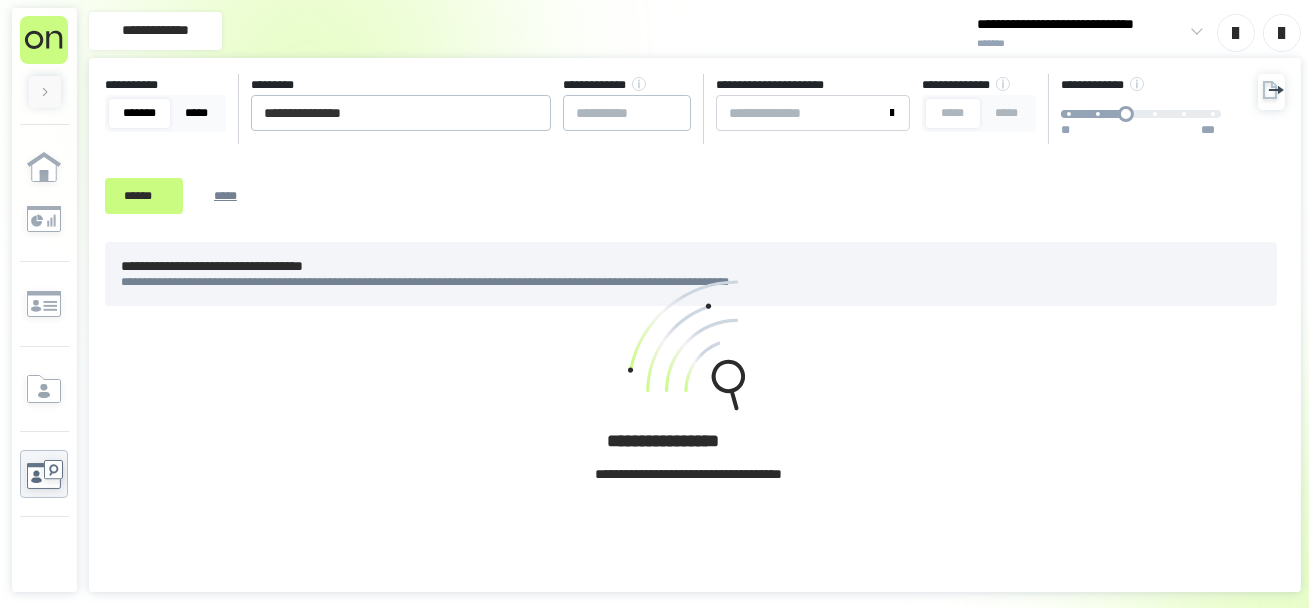 click on "*****" at bounding box center (196, 113) 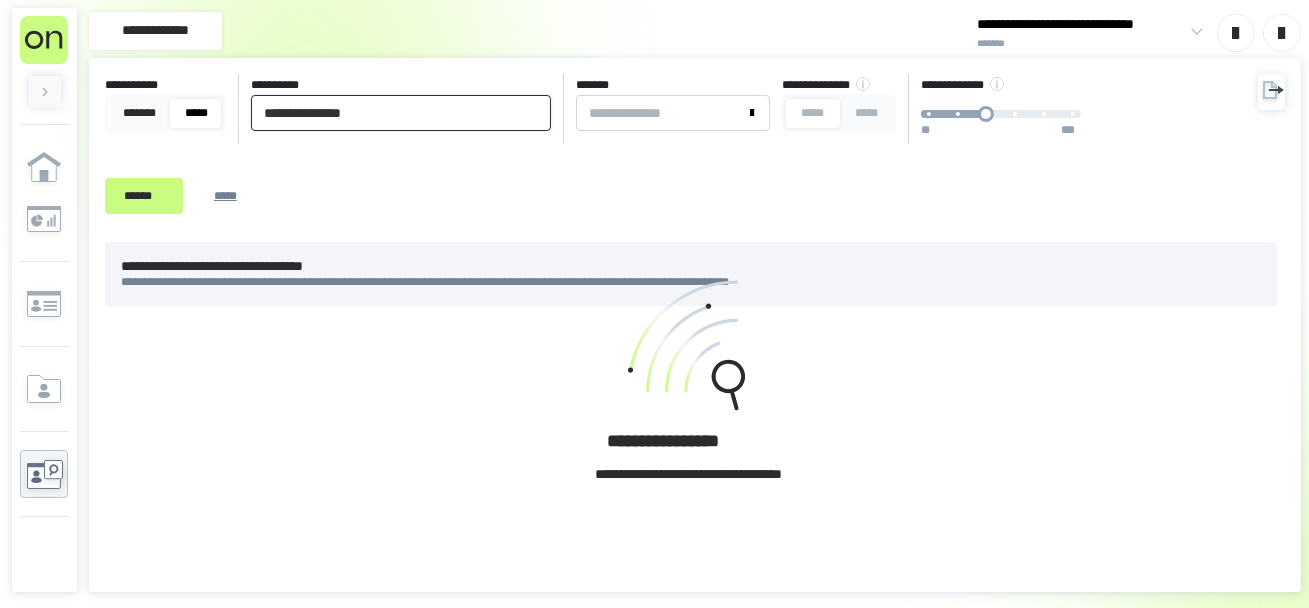 click on "**********" at bounding box center [401, 113] 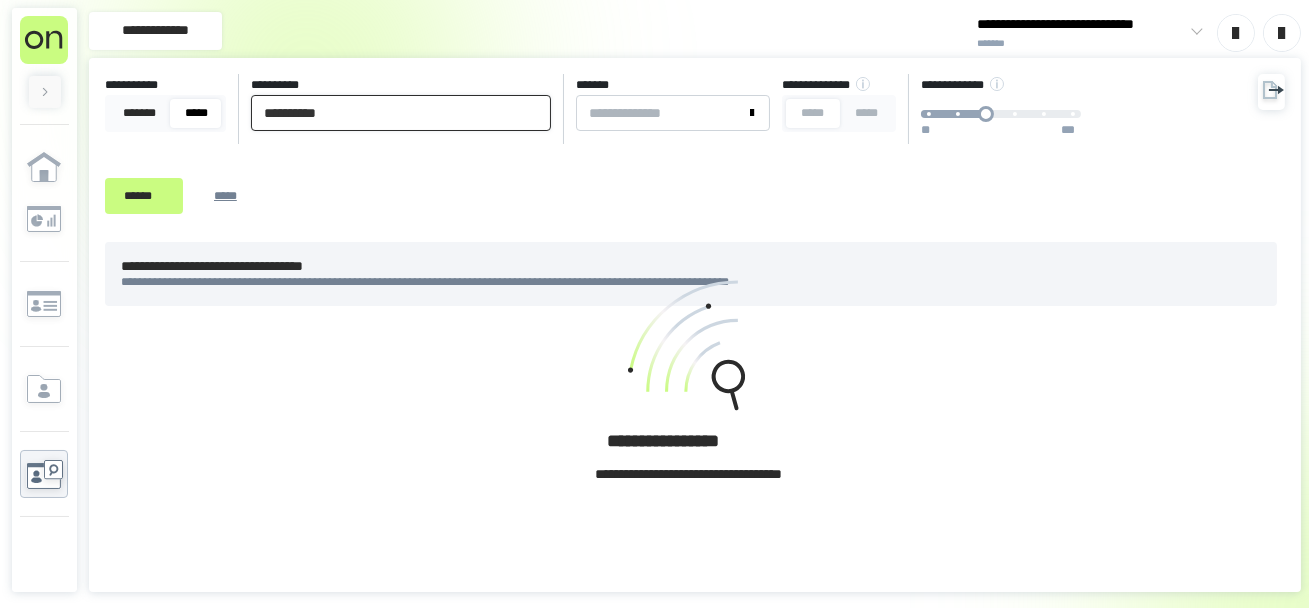 paste on "*********" 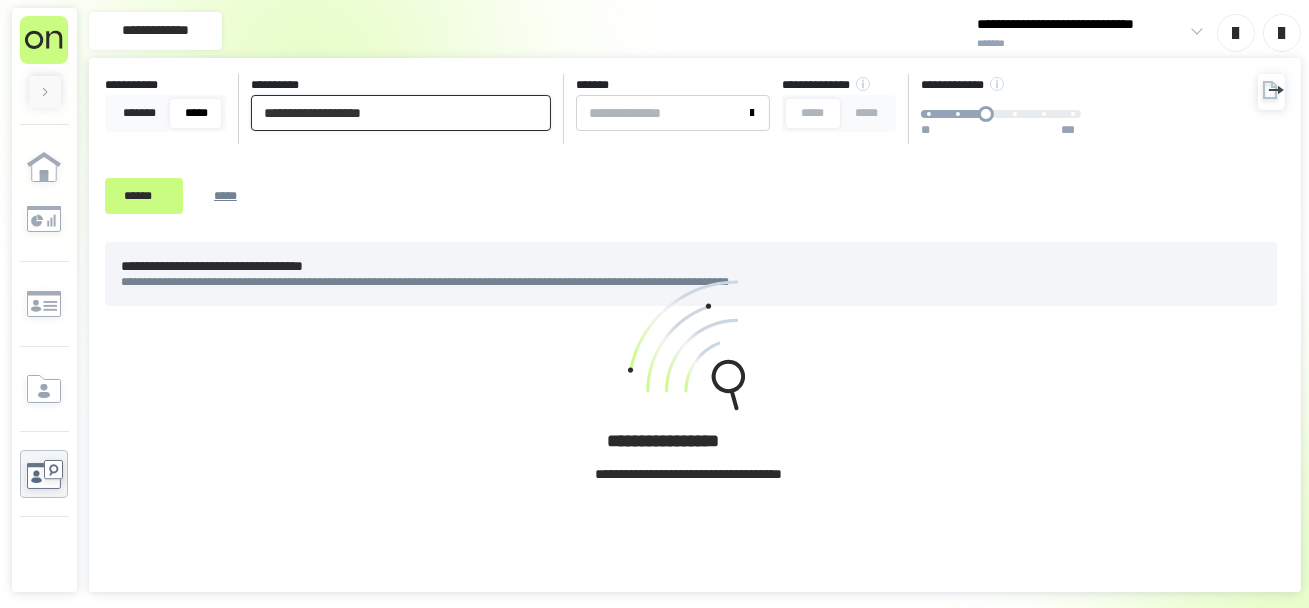 click on "******" at bounding box center [144, 196] 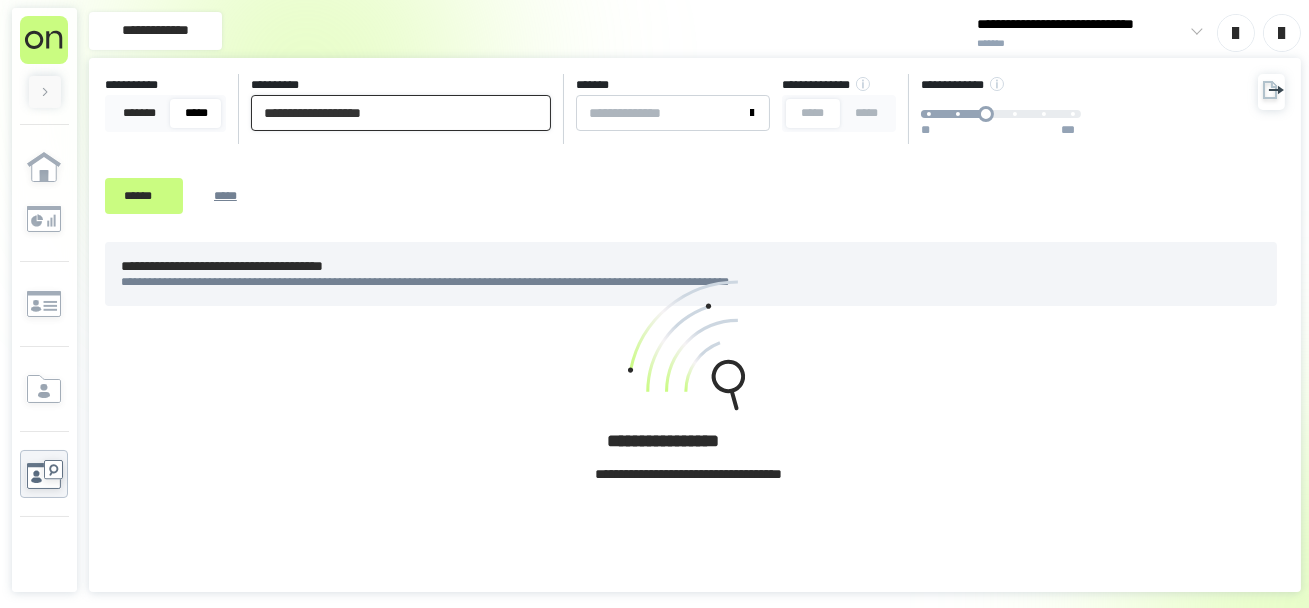 click on "**********" at bounding box center [401, 113] 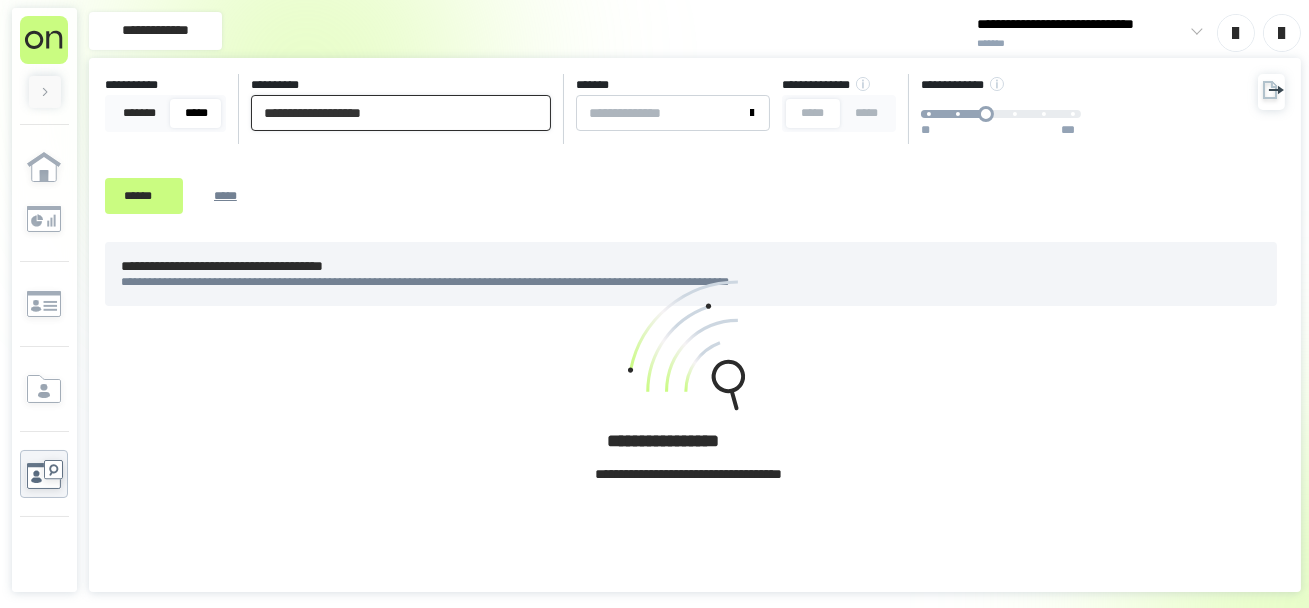click on "**********" at bounding box center (401, 113) 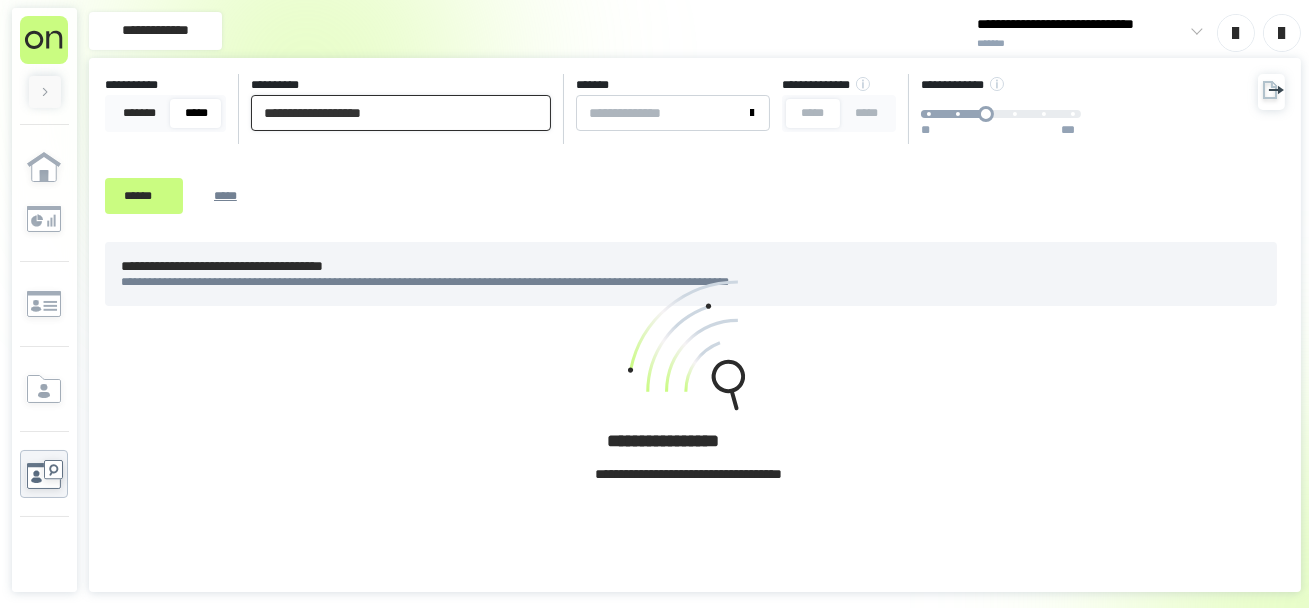 click on "**********" at bounding box center (401, 113) 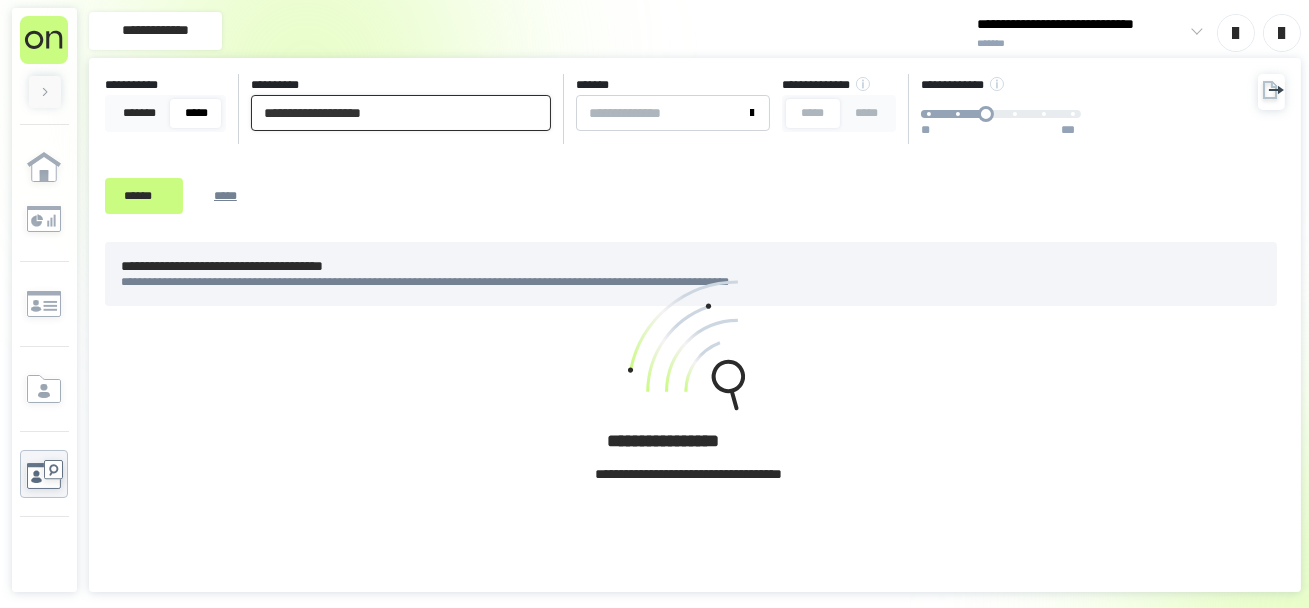 click on "**********" at bounding box center [401, 113] 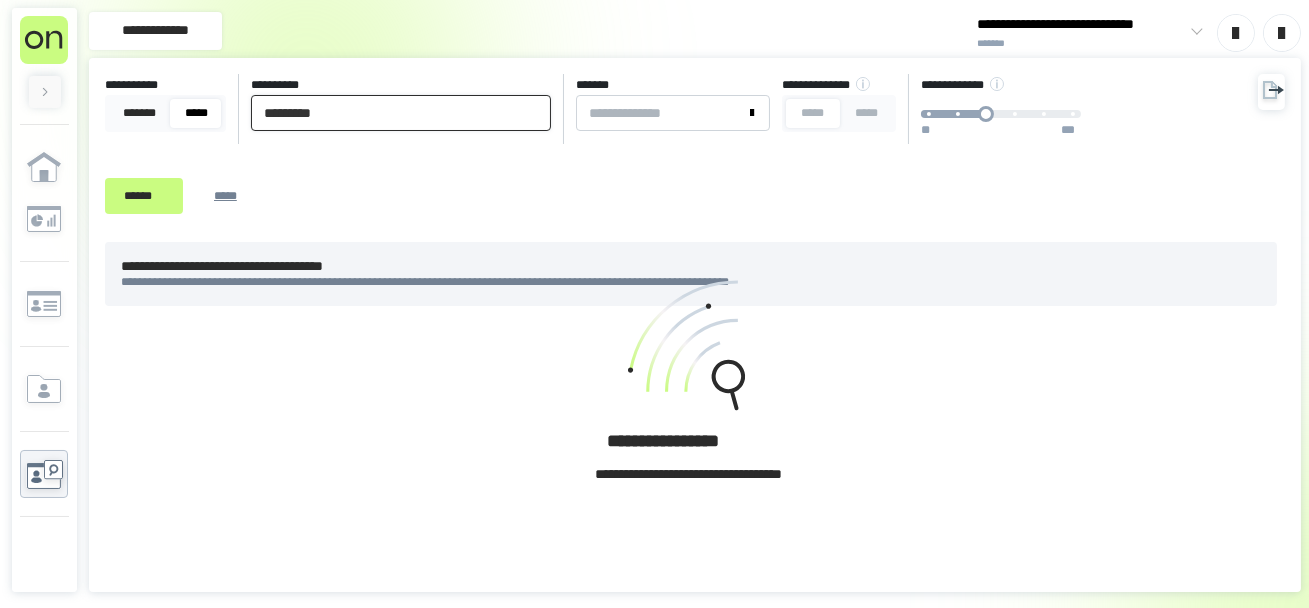 click on "******" at bounding box center (144, 196) 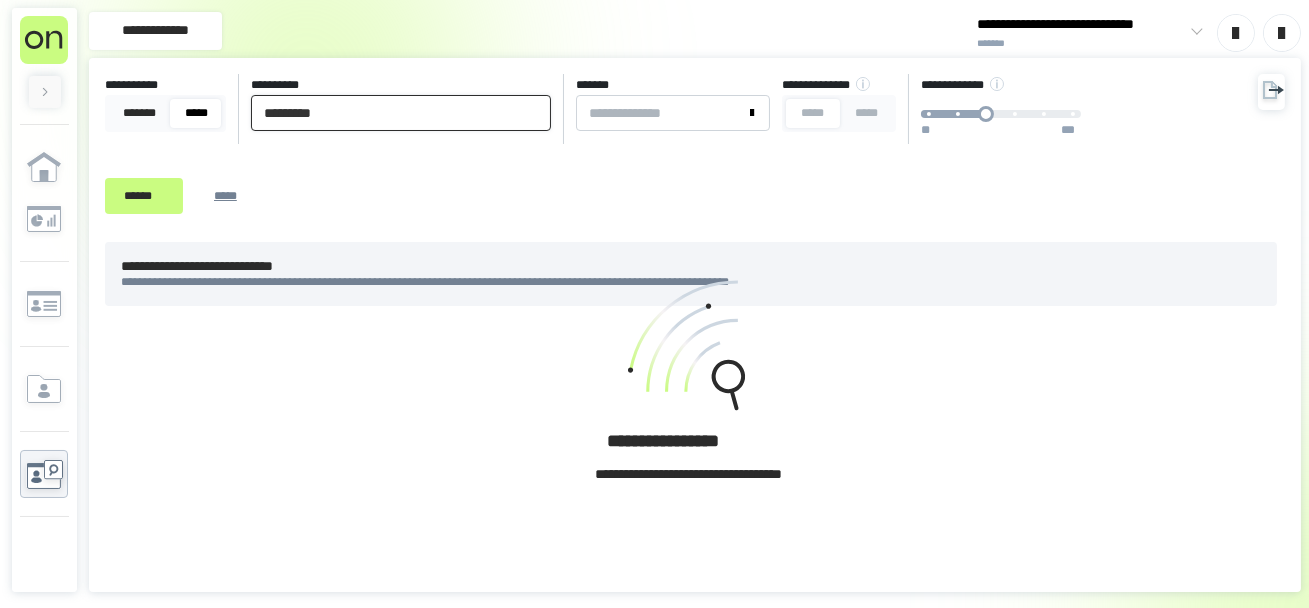 click on "*********" at bounding box center (401, 113) 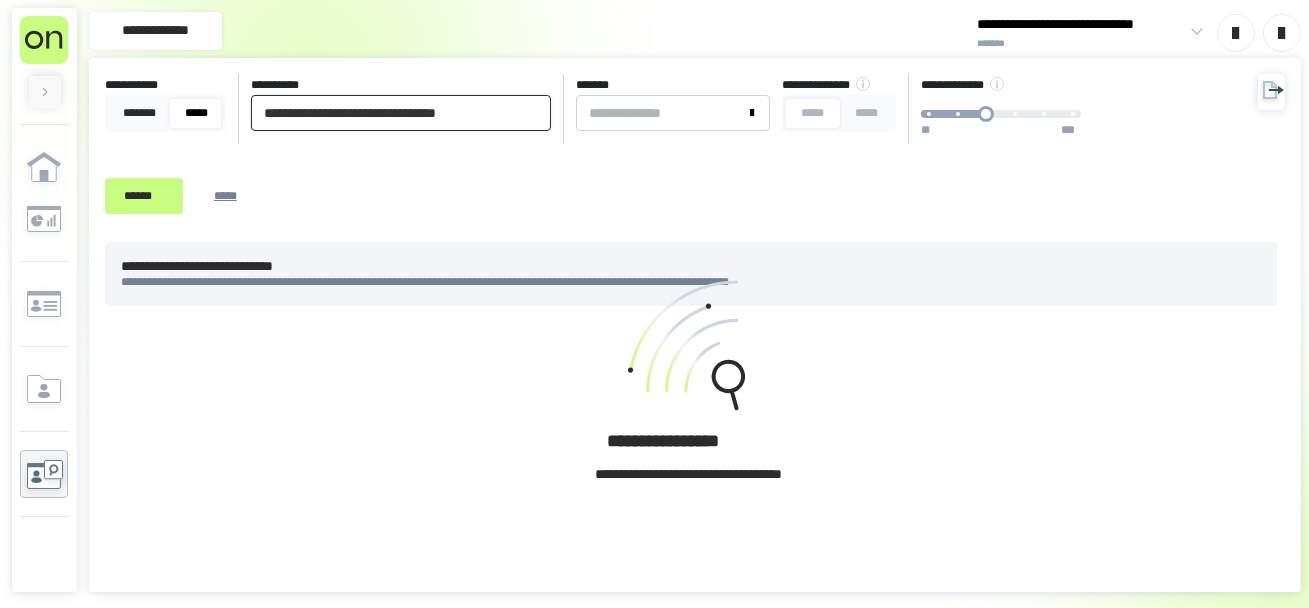 scroll, scrollTop: 0, scrollLeft: 16, axis: horizontal 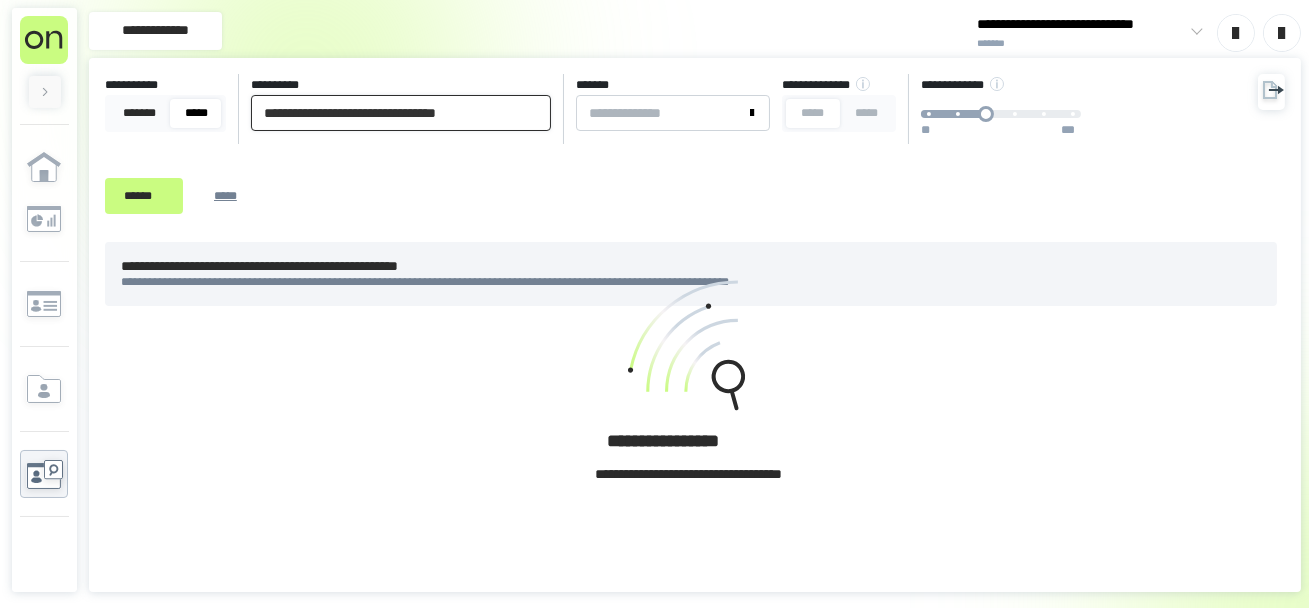 click on "**********" at bounding box center [401, 113] 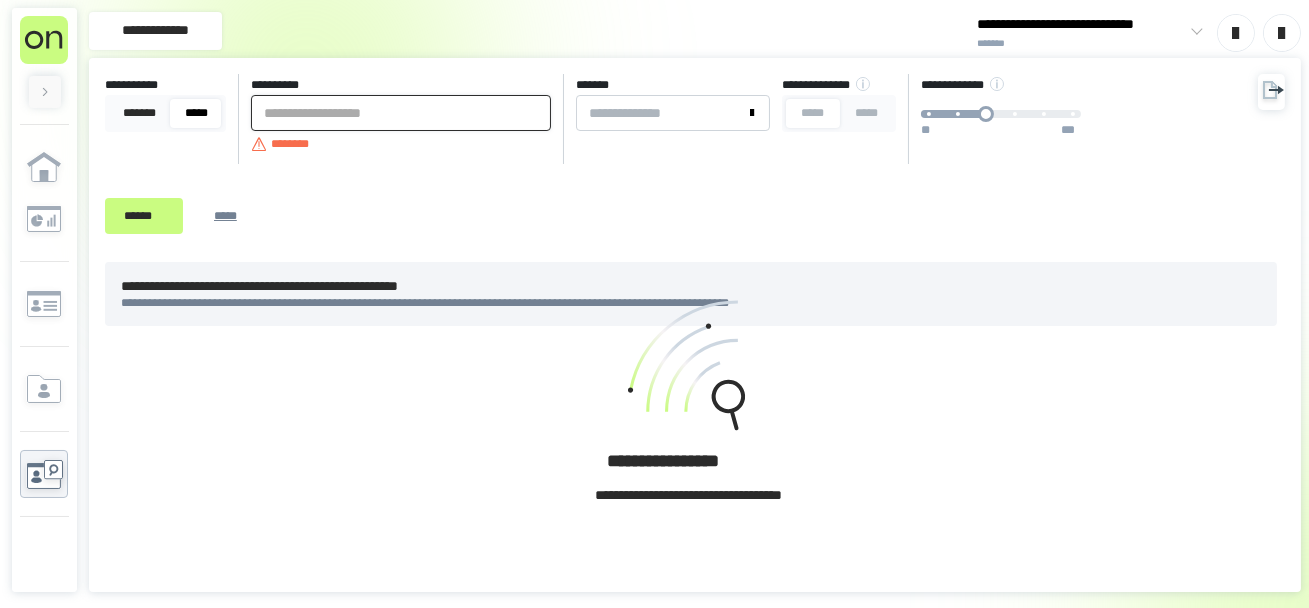type 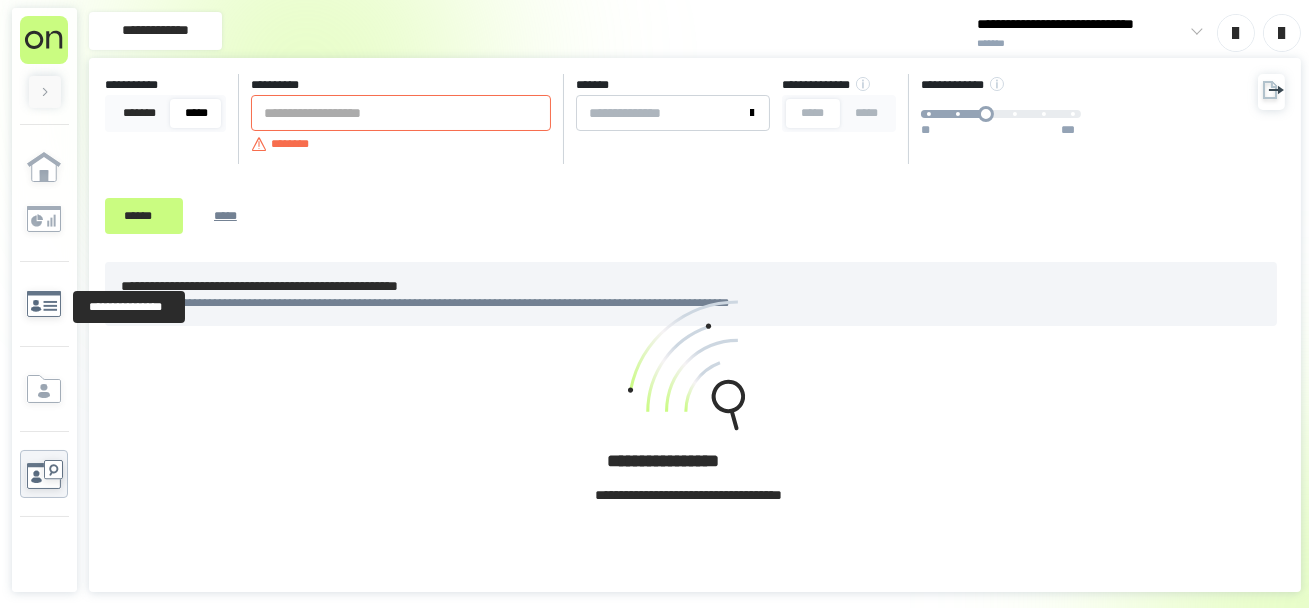 click 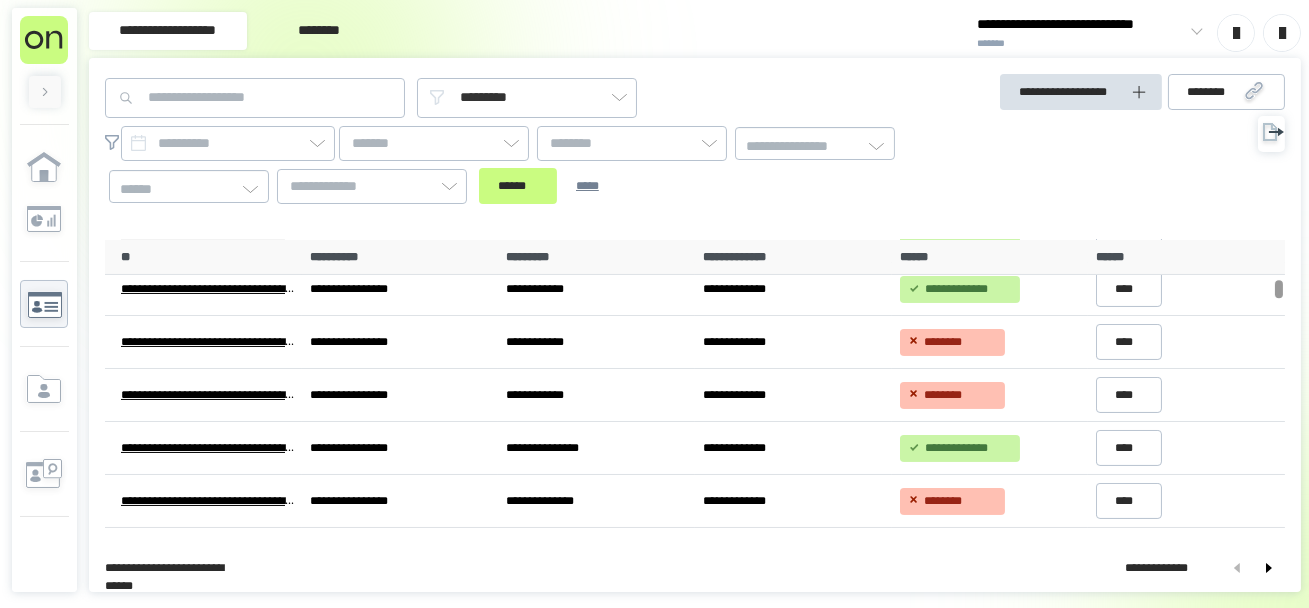 scroll, scrollTop: 720, scrollLeft: 0, axis: vertical 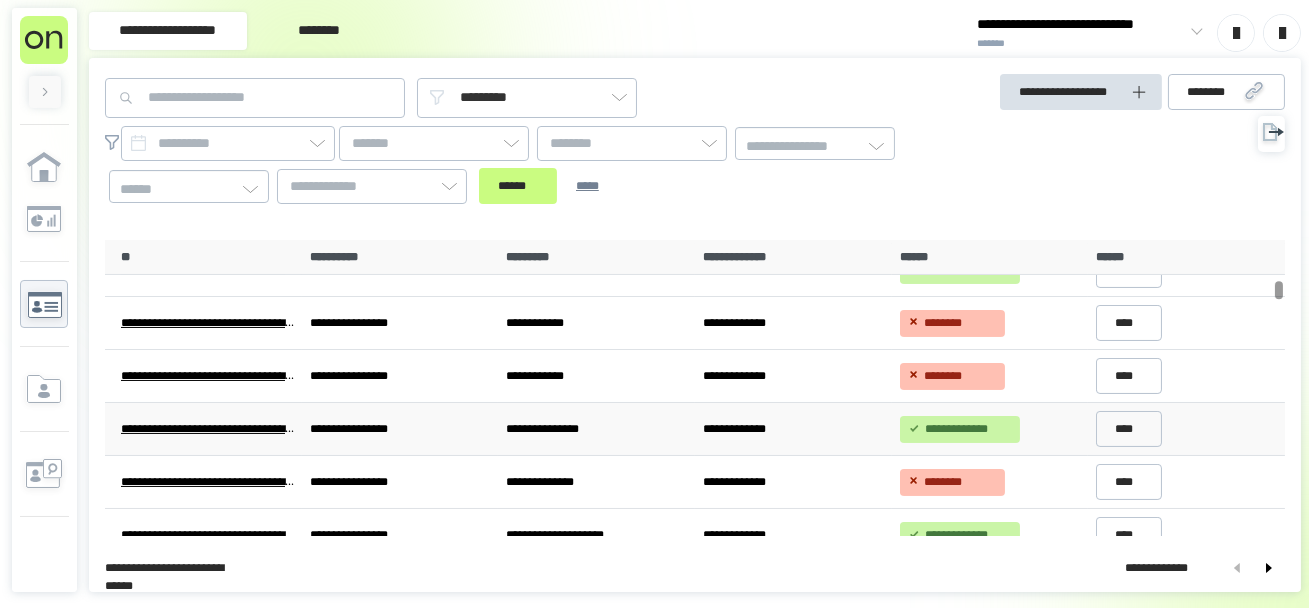 click on "**********" at bounding box center (596, 429) 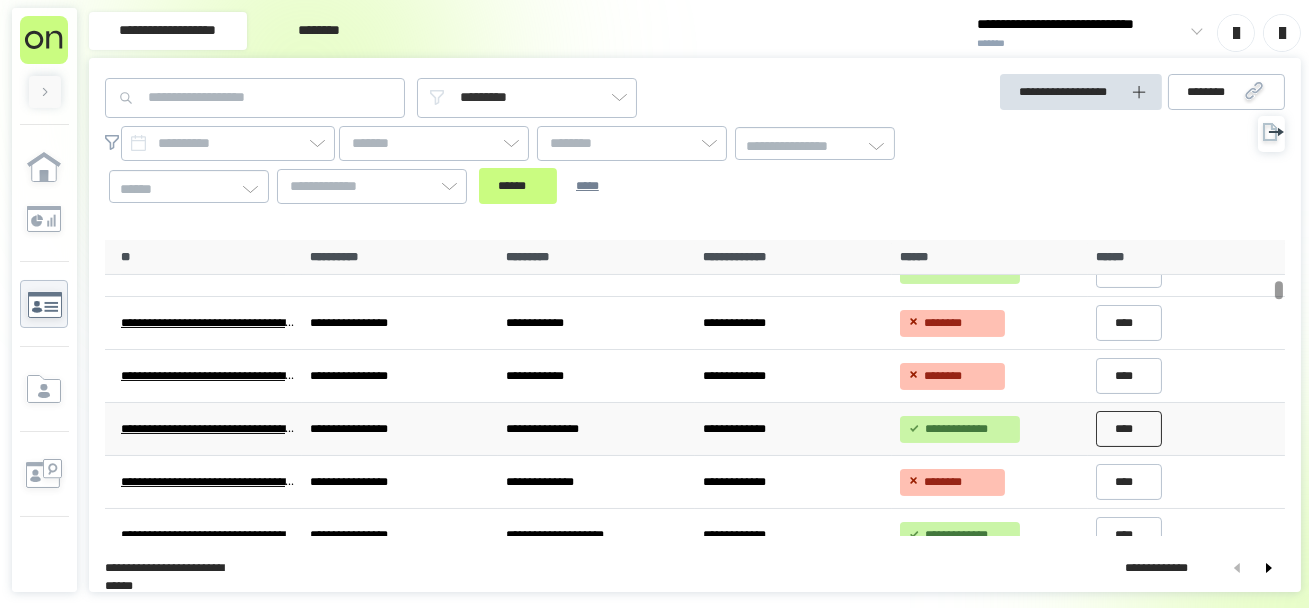 click on "****" at bounding box center (1129, 429) 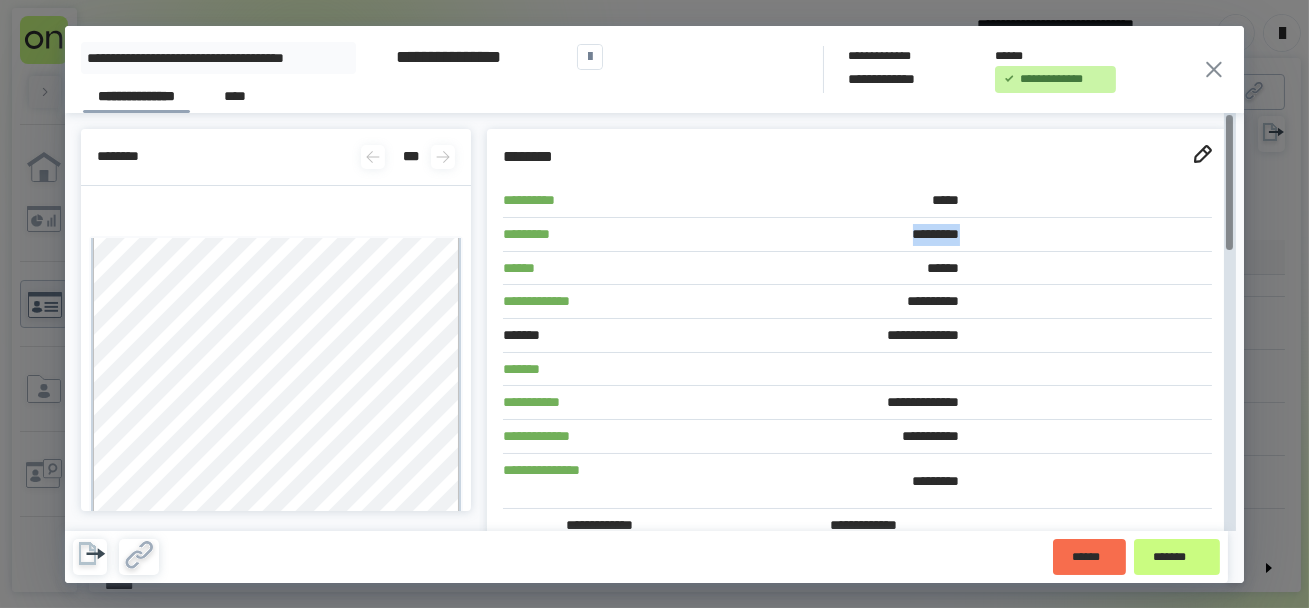 drag, startPoint x: 750, startPoint y: 231, endPoint x: 836, endPoint y: 235, distance: 86.09297 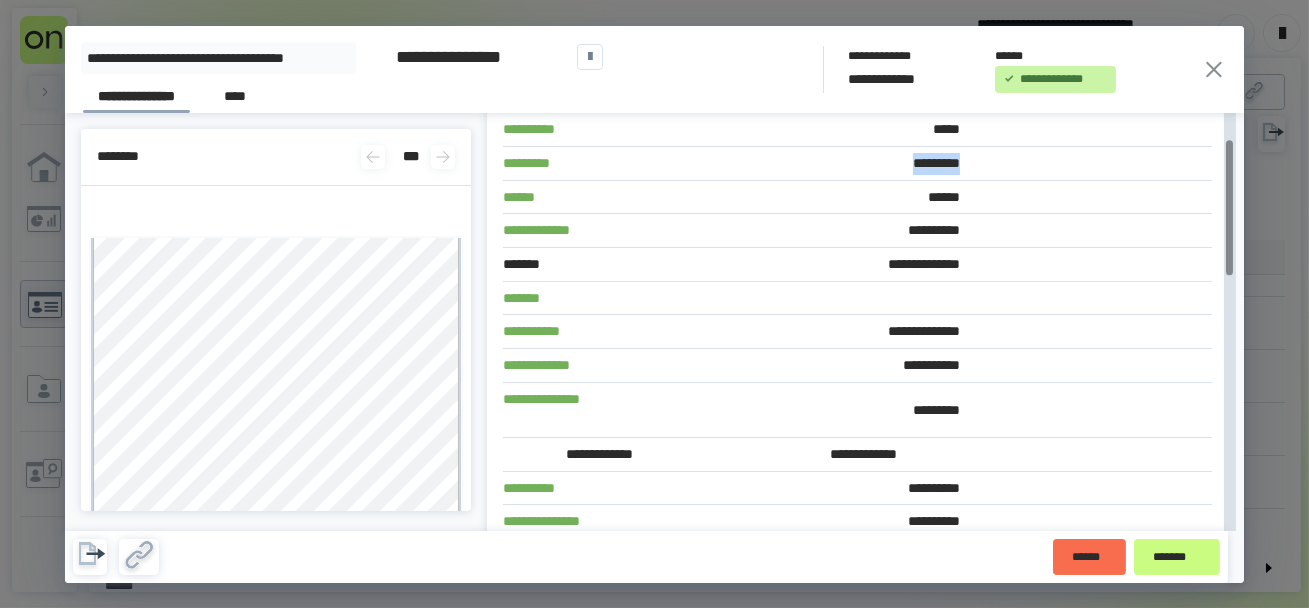 scroll, scrollTop: 78, scrollLeft: 0, axis: vertical 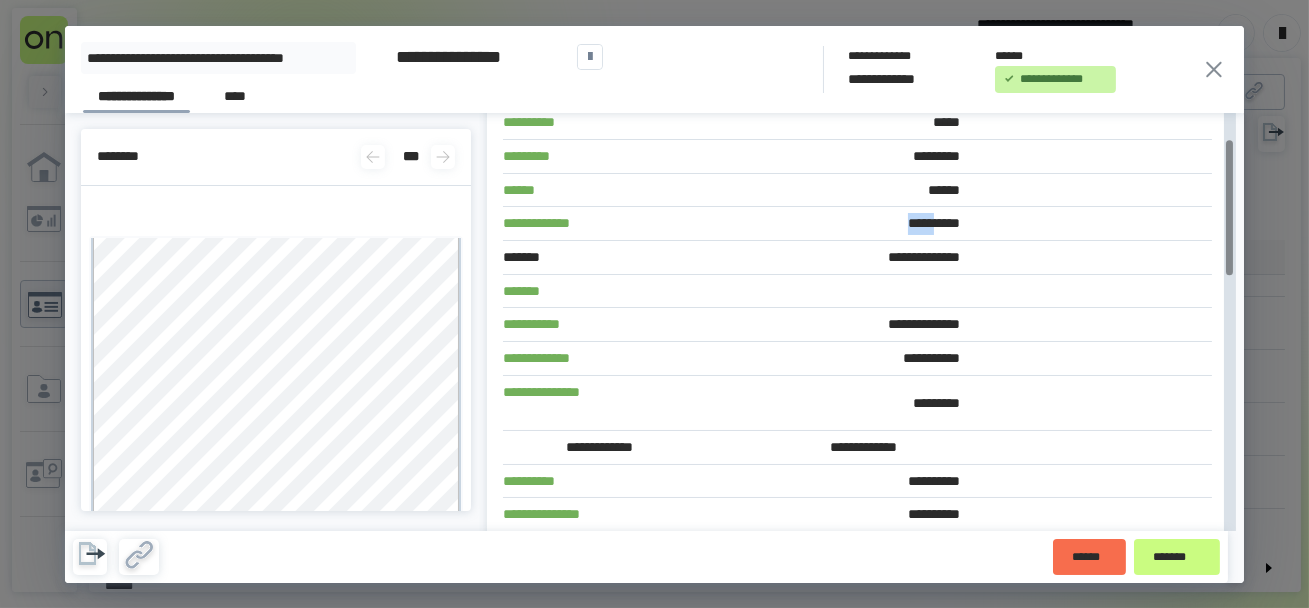 drag, startPoint x: 746, startPoint y: 222, endPoint x: 784, endPoint y: 221, distance: 38.013157 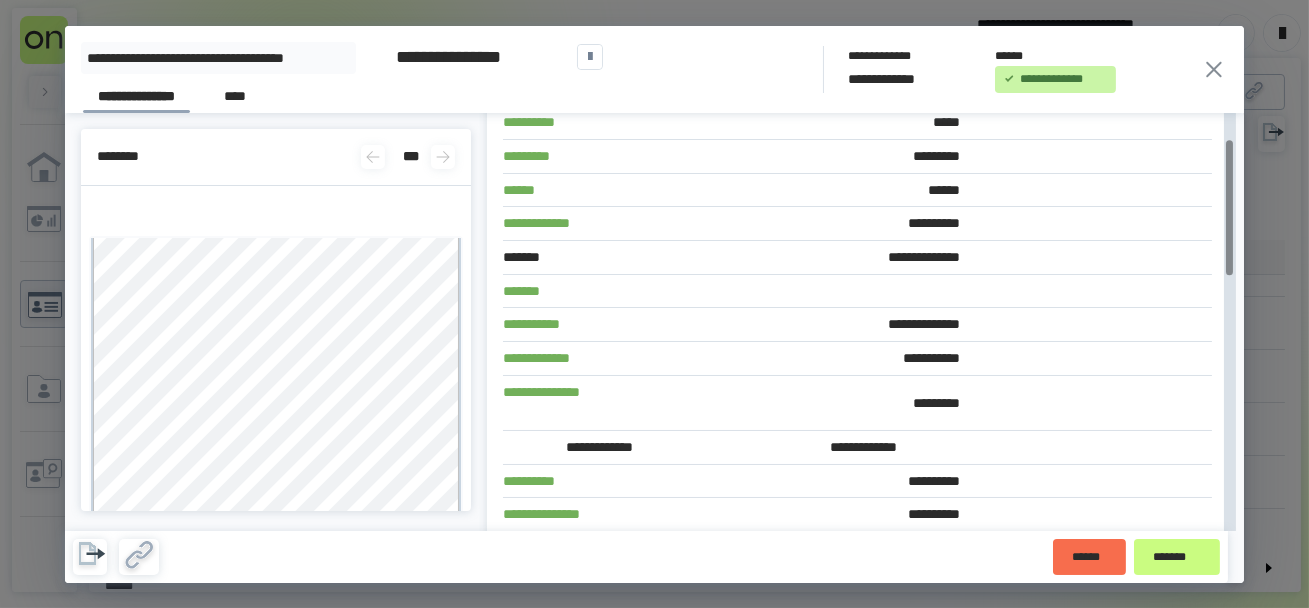 click on "**********" at bounding box center (852, 224) 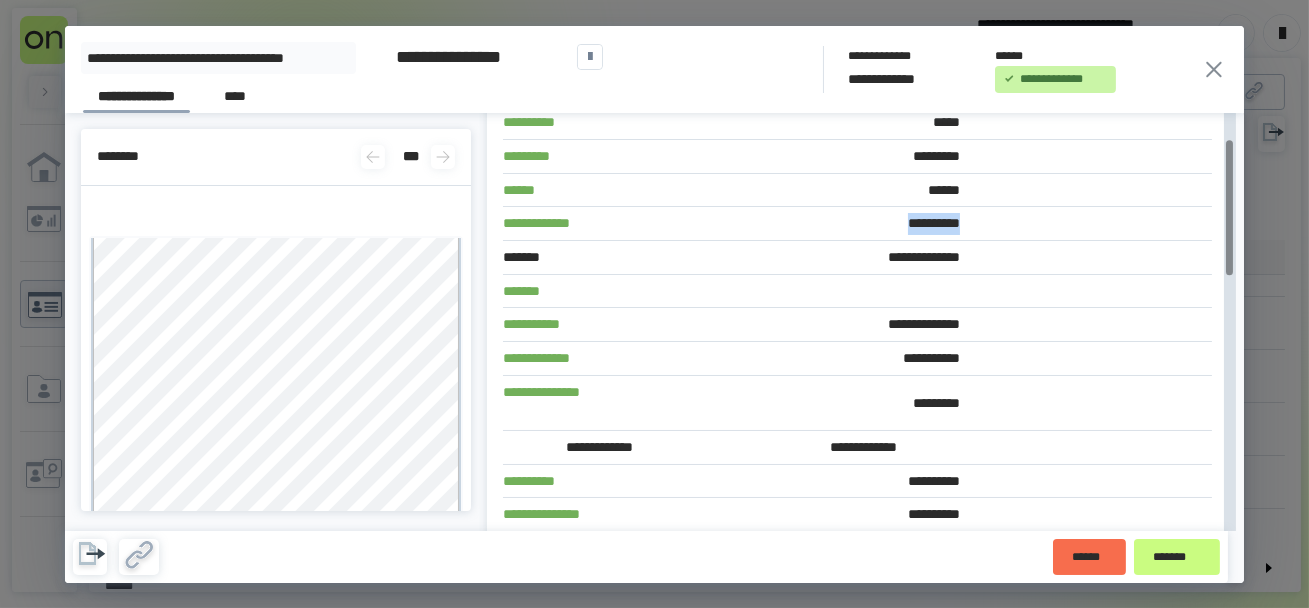drag, startPoint x: 746, startPoint y: 225, endPoint x: 836, endPoint y: 228, distance: 90.04999 